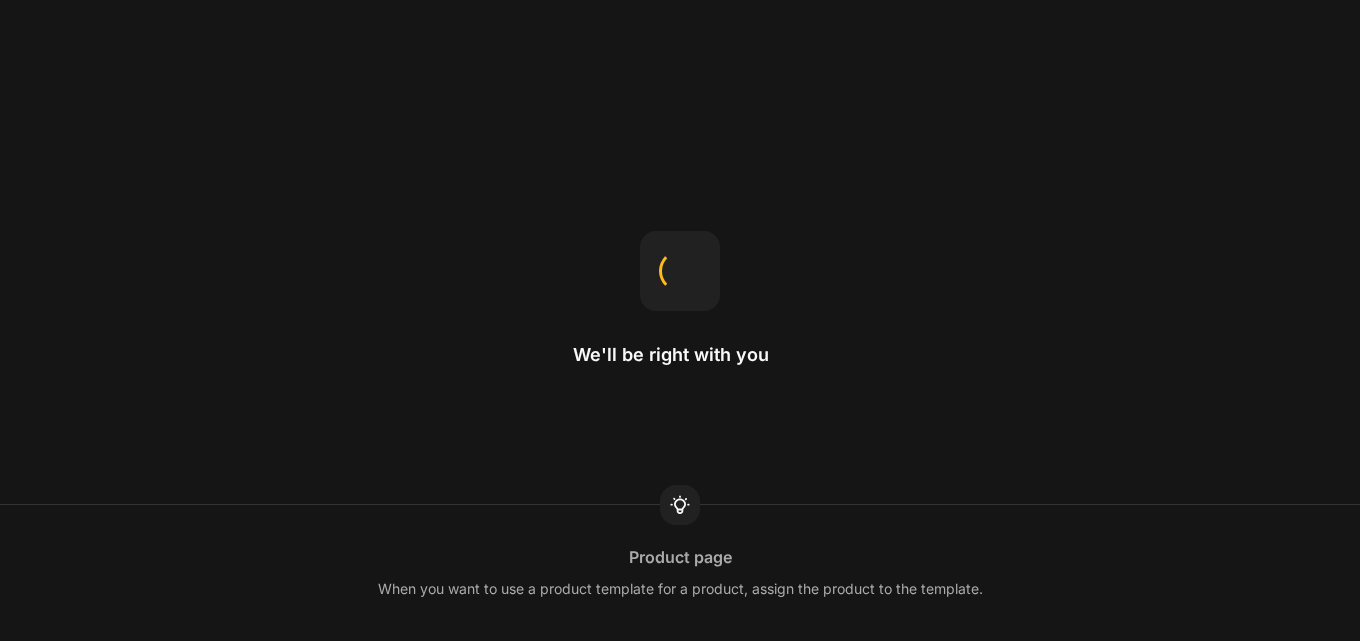scroll, scrollTop: 0, scrollLeft: 0, axis: both 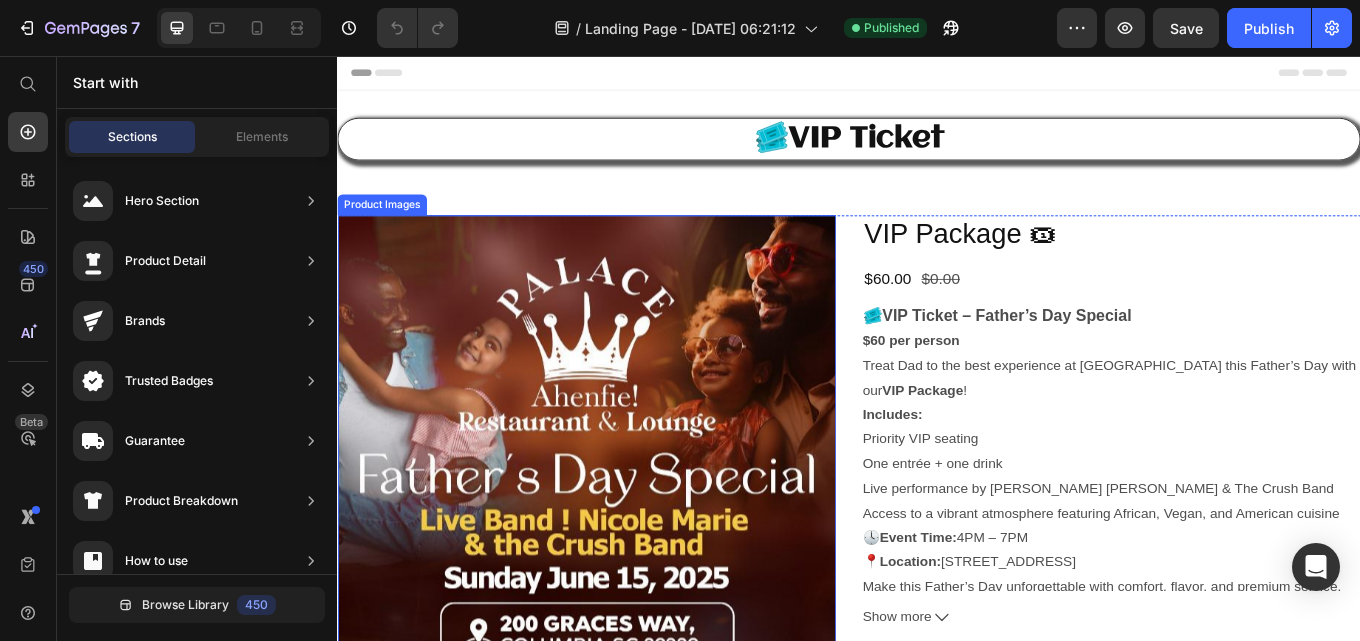 click at bounding box center (629, 535) 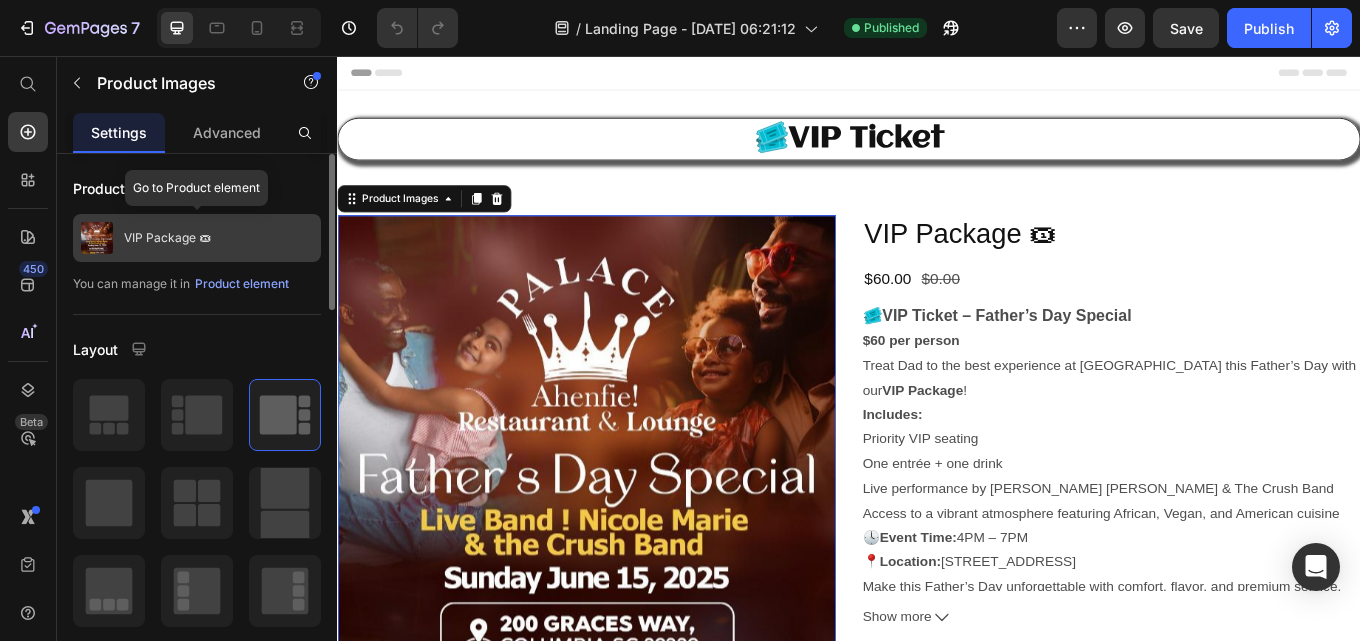click on "VIP Package 🎟" at bounding box center [167, 238] 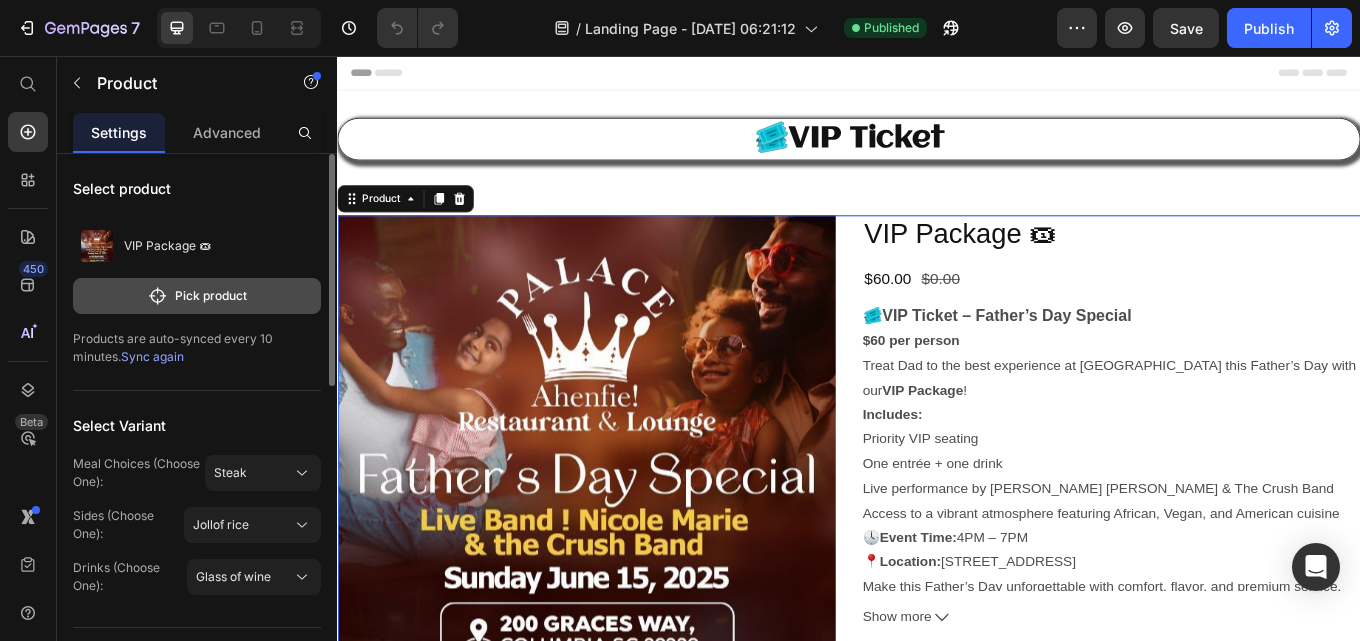 click on "Pick product" at bounding box center [197, 296] 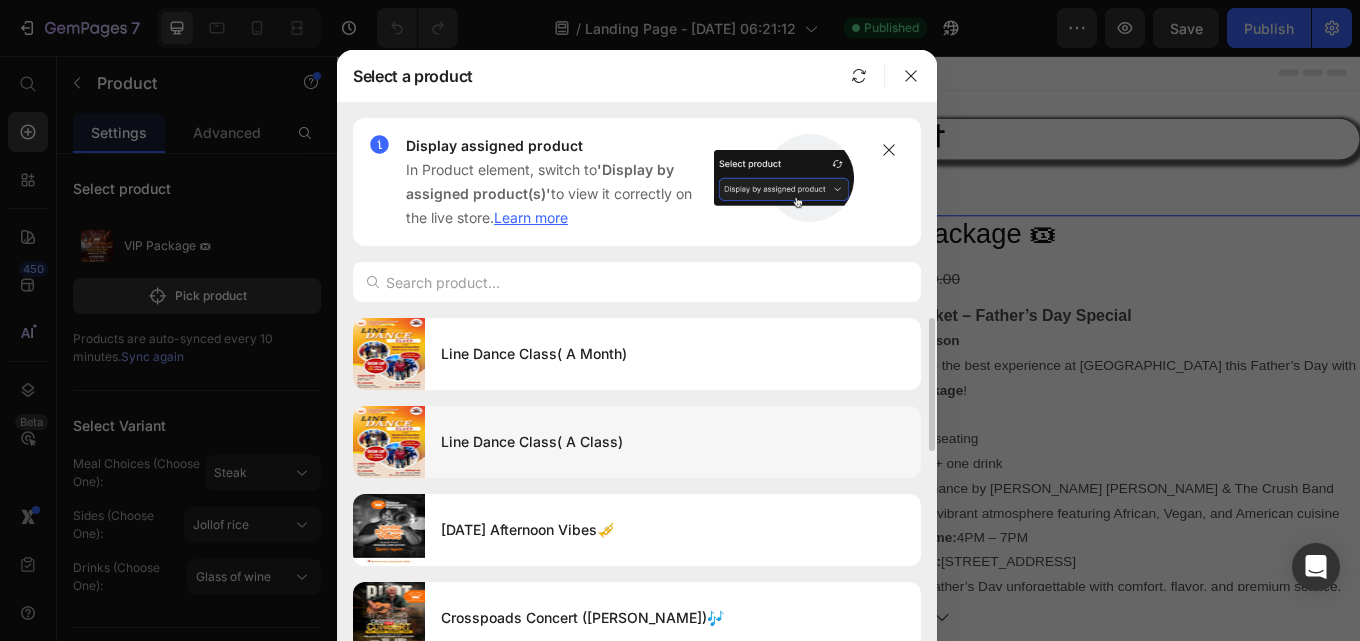 click on "Line Dance Class( A Class)" at bounding box center [673, 442] 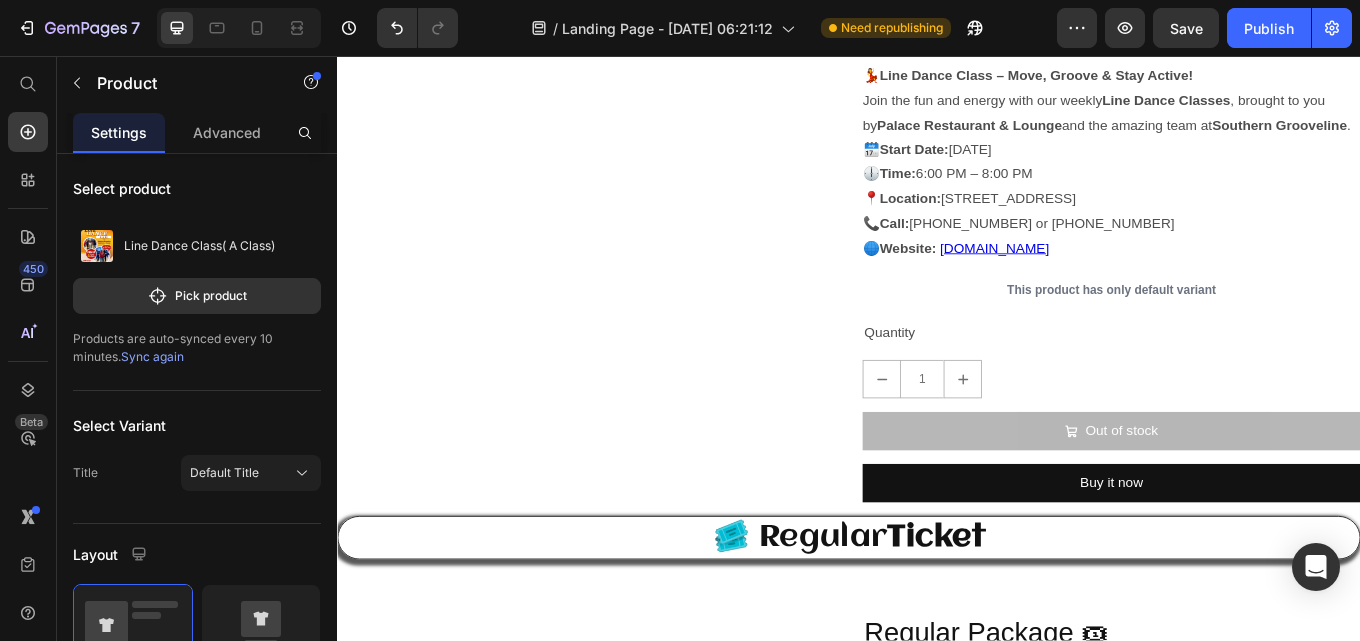 scroll, scrollTop: 300, scrollLeft: 0, axis: vertical 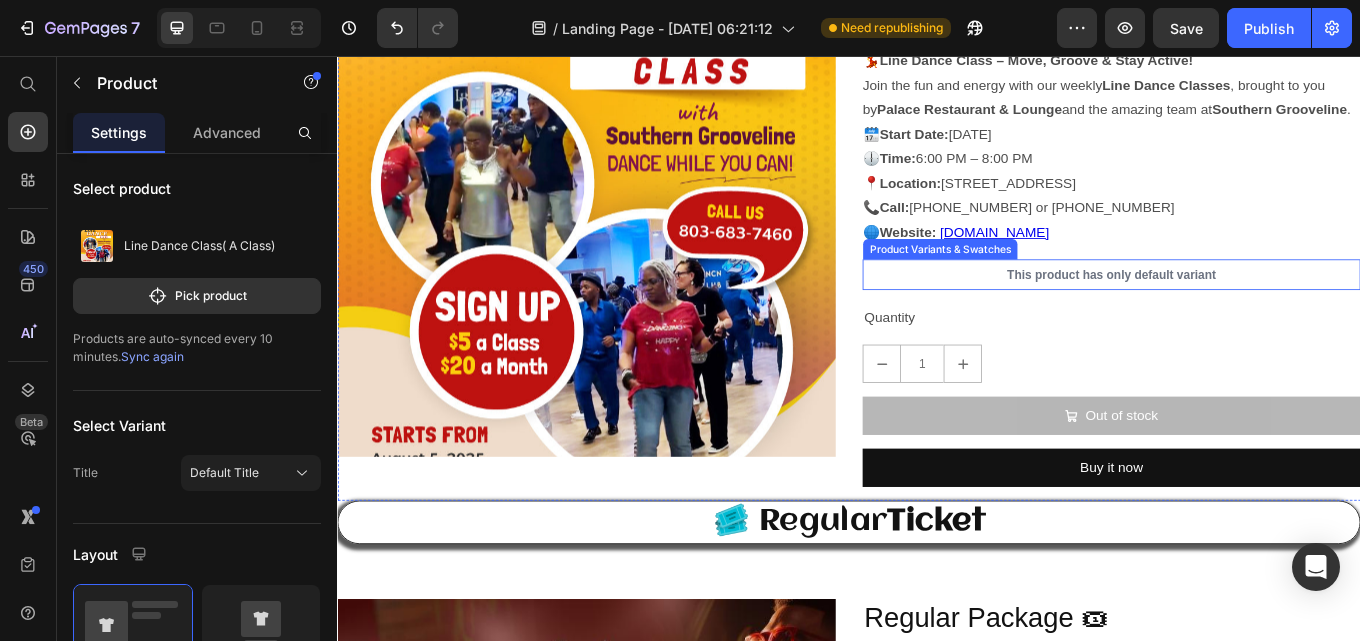 click on "This product has only default variant" at bounding box center (1245, 313) 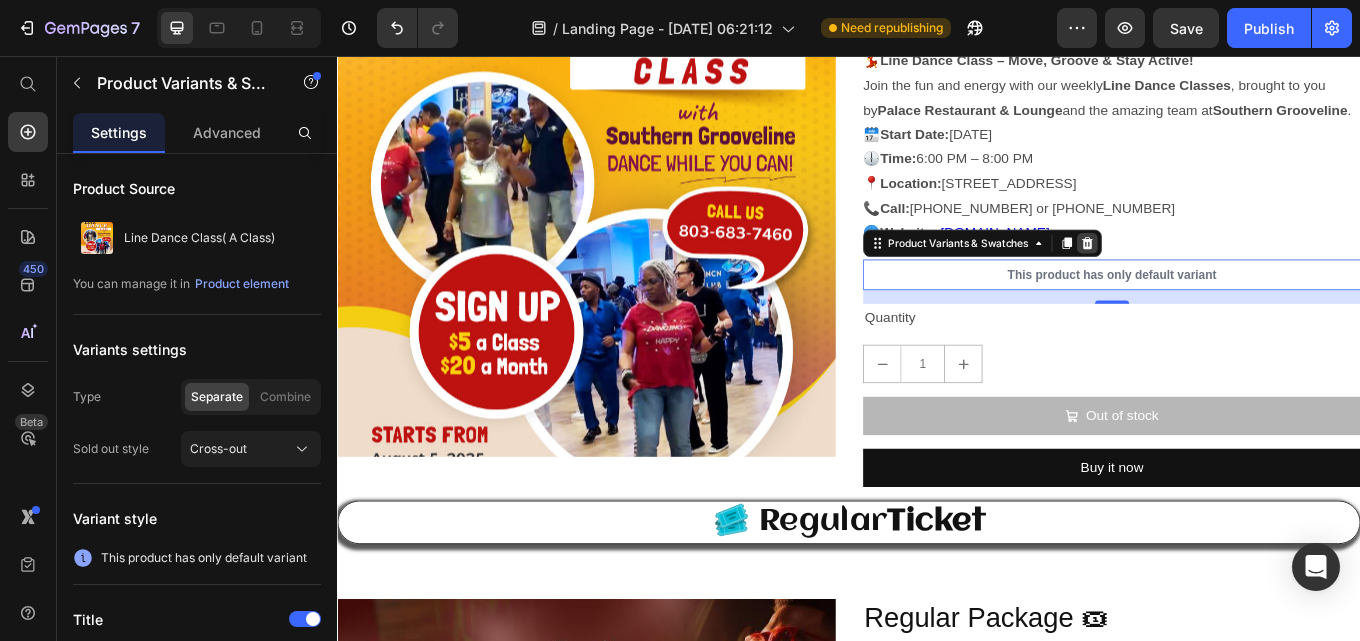 click 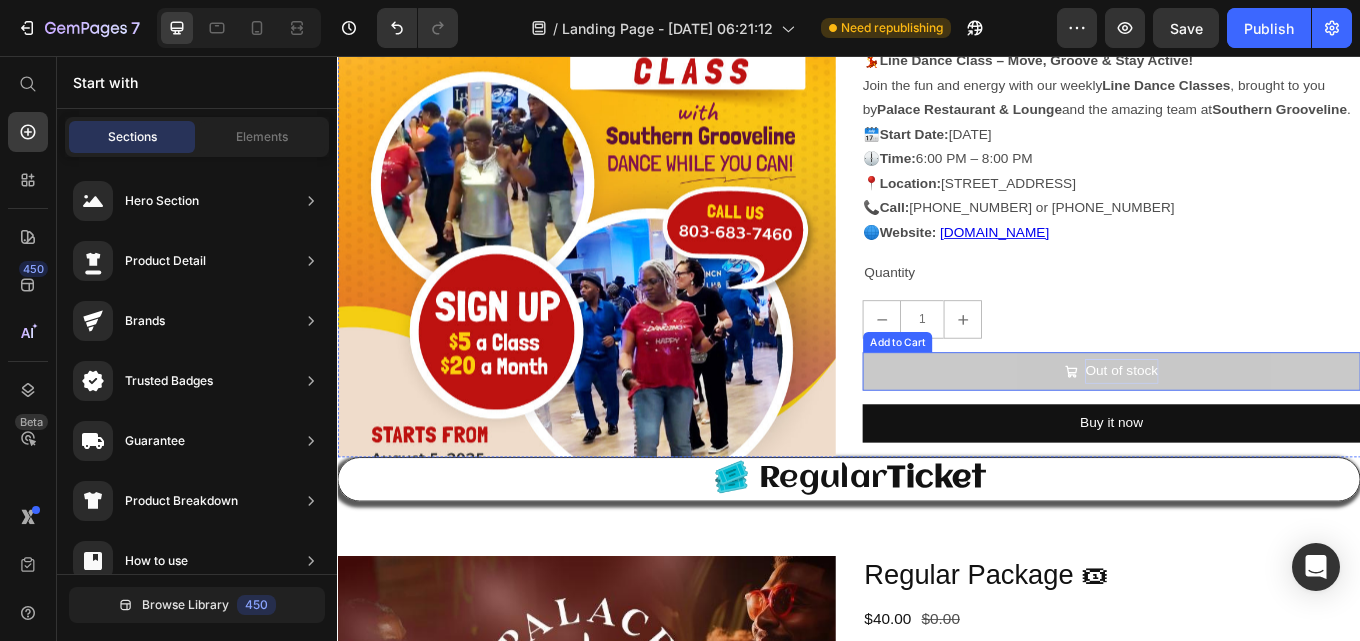 click on "Out of stock" at bounding box center (1256, 426) 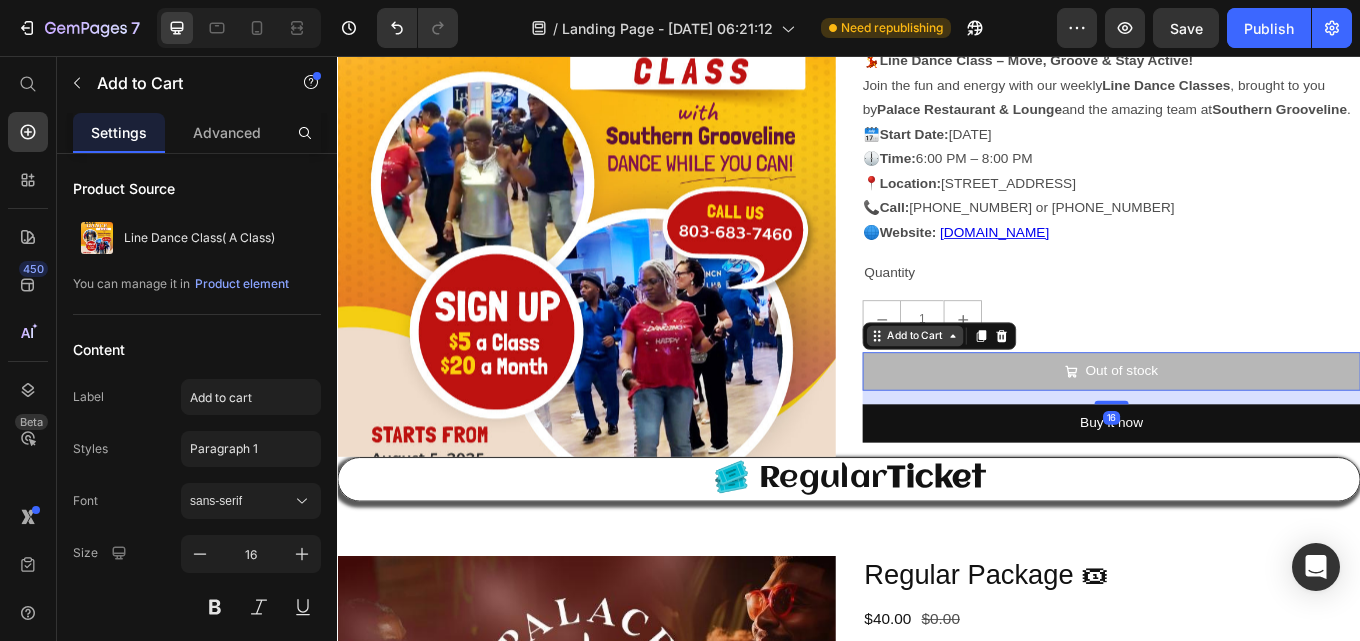 click on "Add to Cart" at bounding box center (1014, 385) 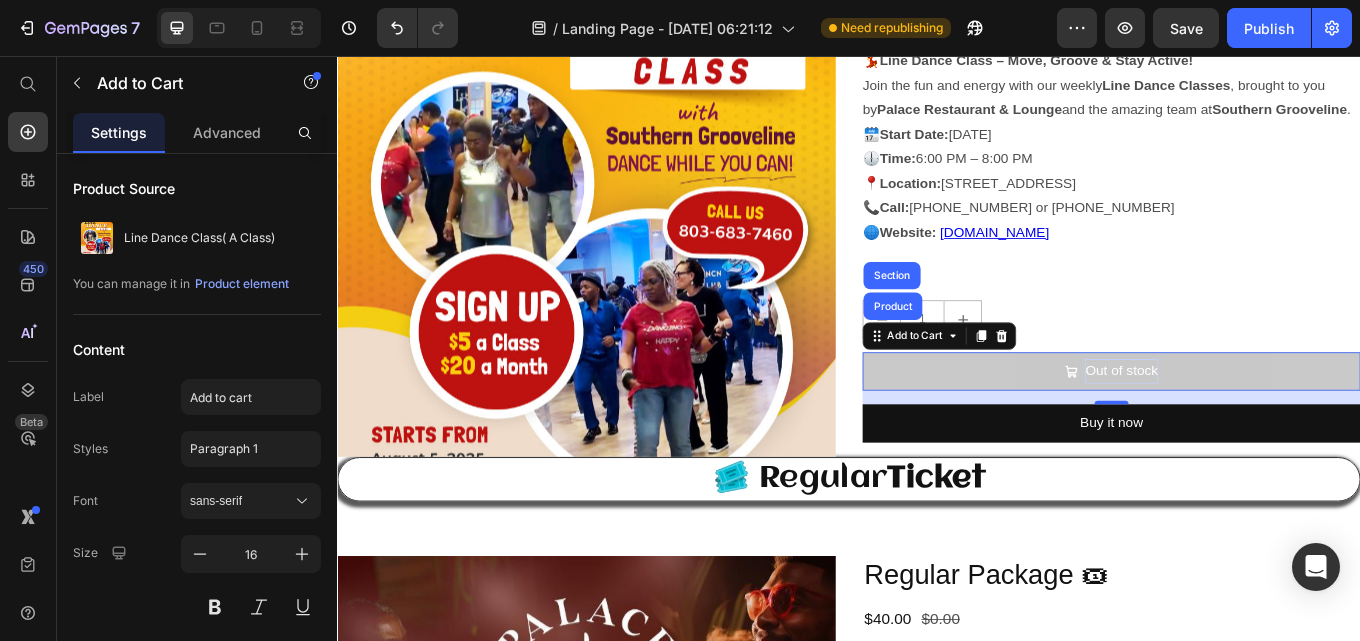 click on "Out of stock" at bounding box center [1256, 426] 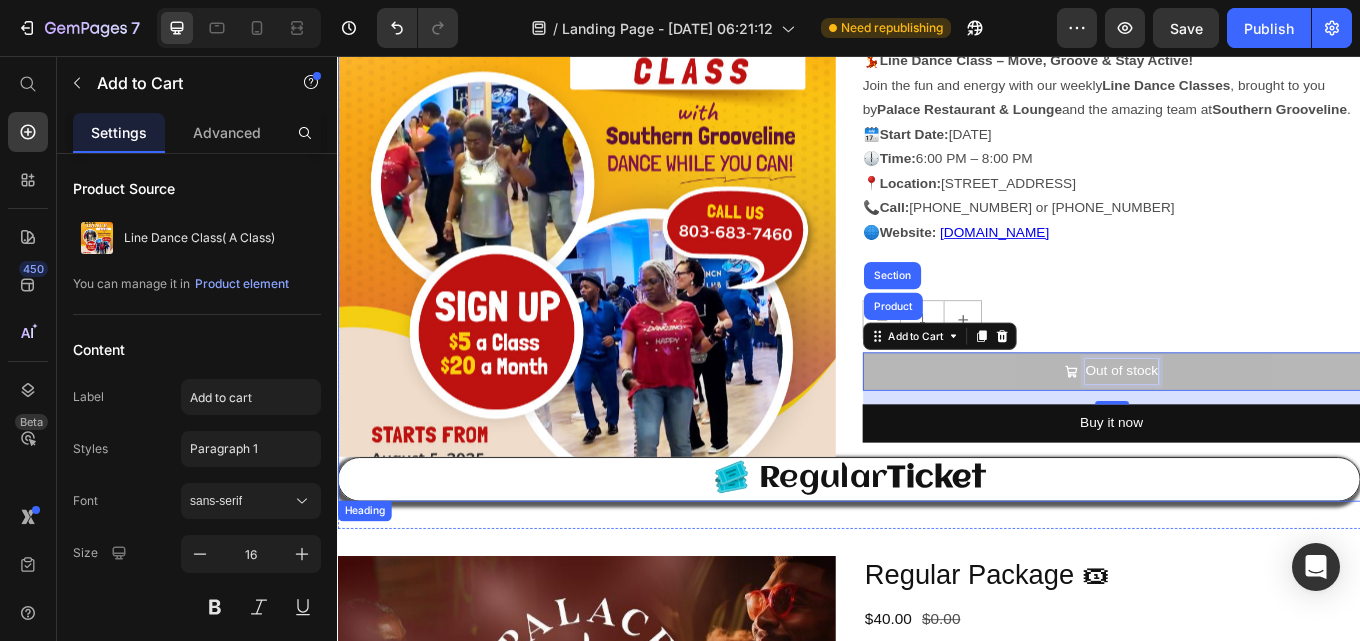 click on "🎟️ Regular  Ticket" at bounding box center (937, 553) 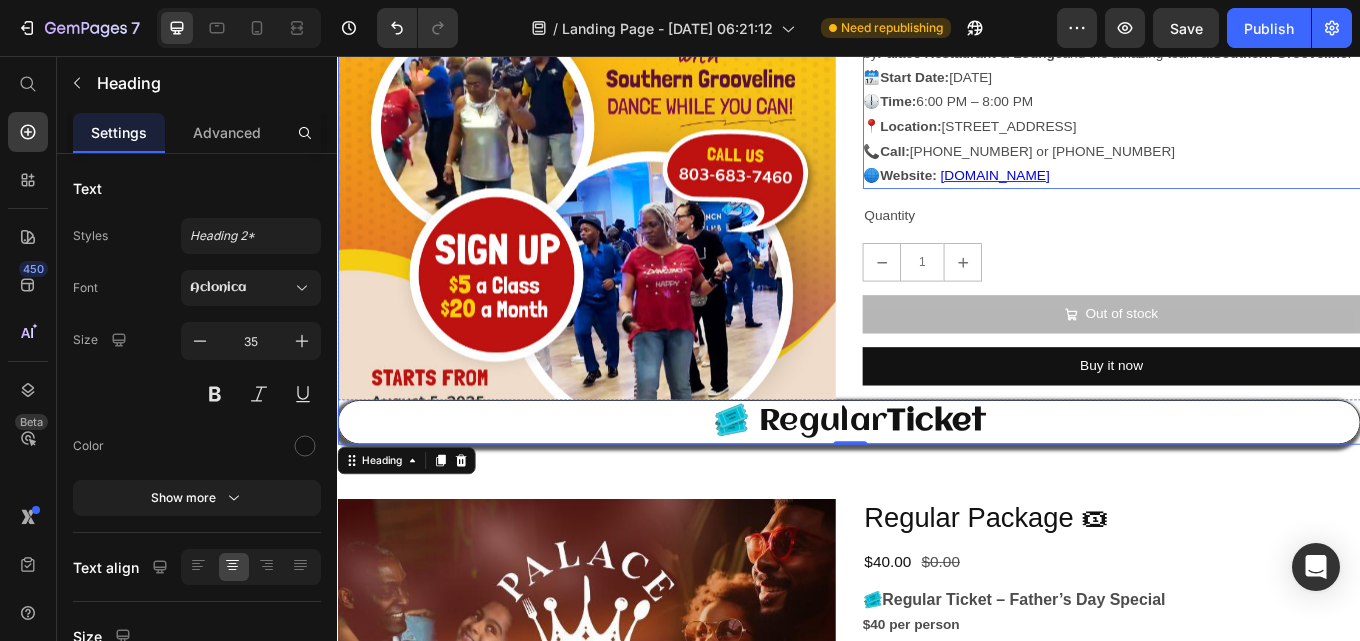 scroll, scrollTop: 400, scrollLeft: 0, axis: vertical 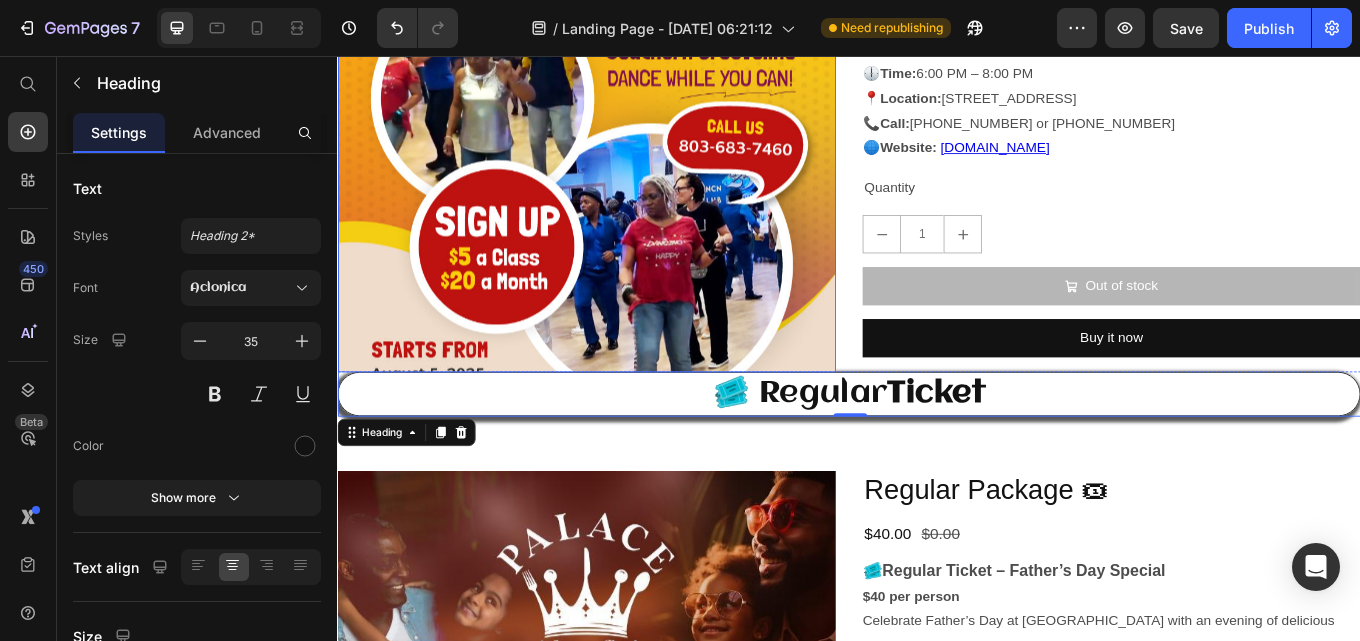 click at bounding box center (629, 135) 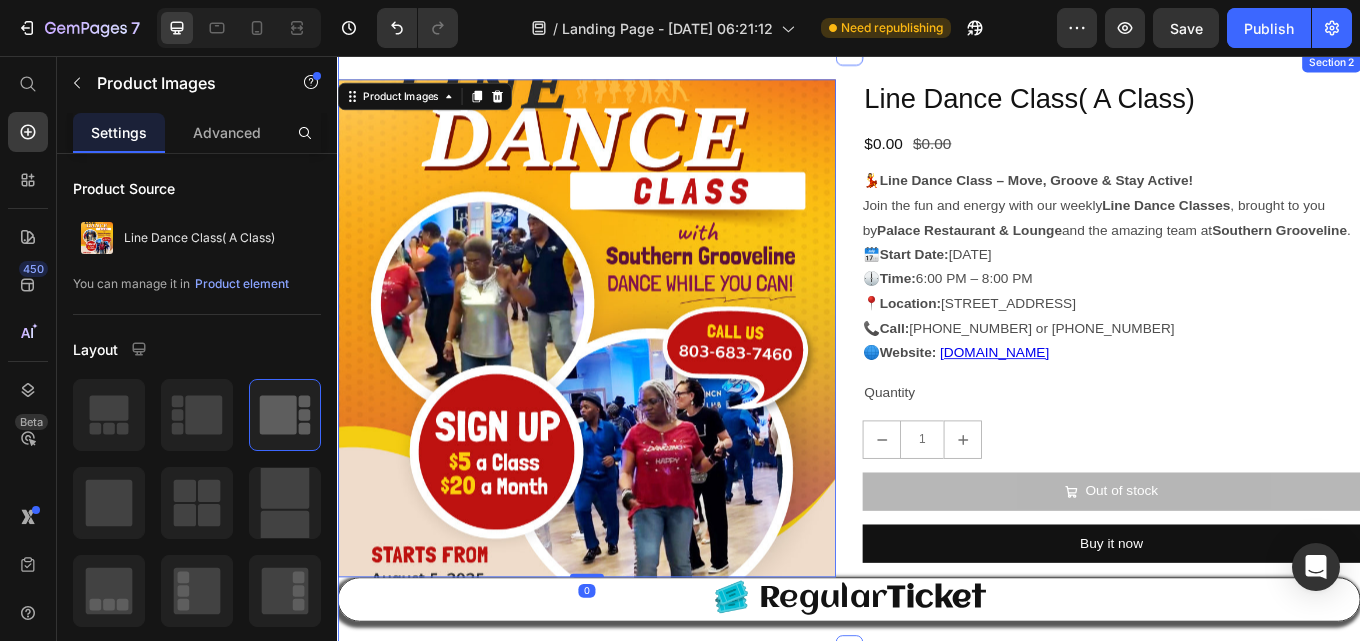 scroll, scrollTop: 100, scrollLeft: 0, axis: vertical 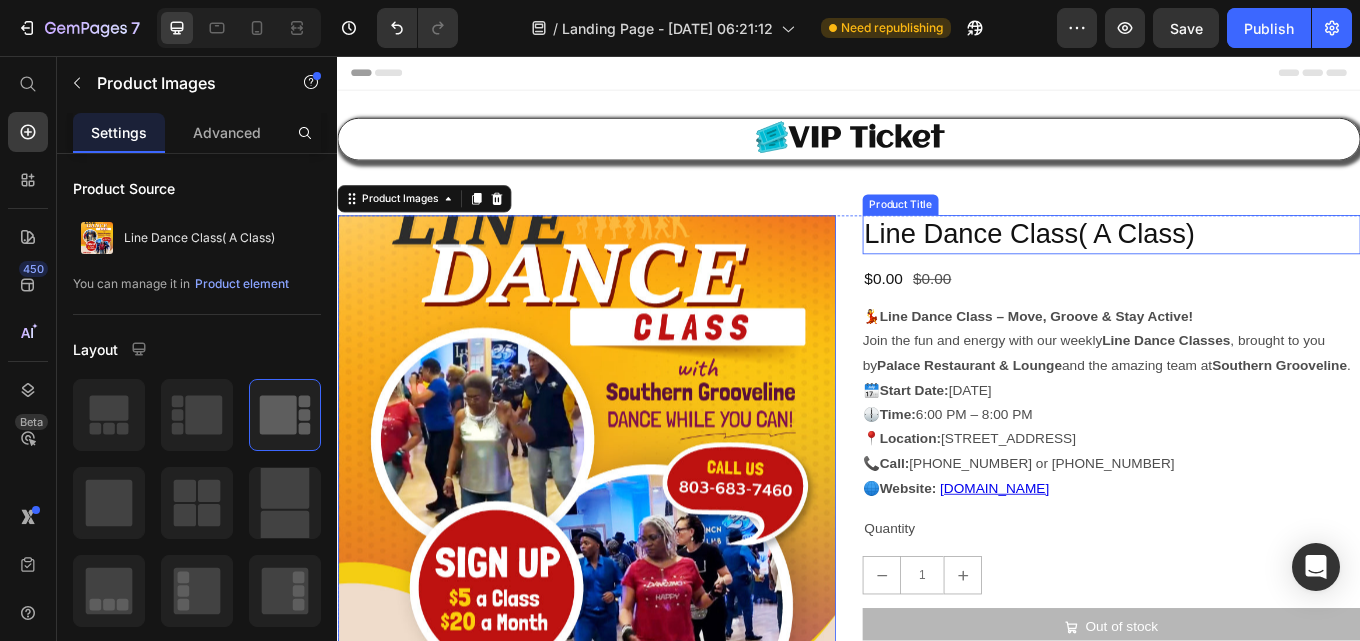 click on "Line Dance Class( A Class)" at bounding box center [1245, 266] 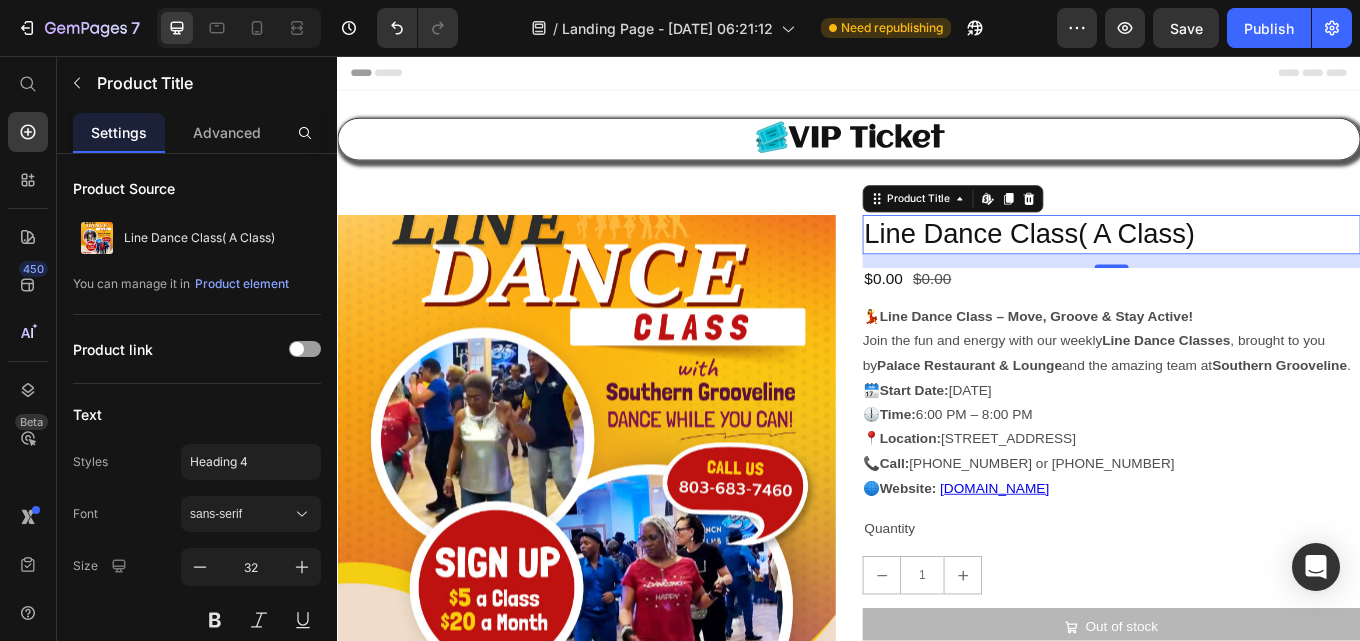click on "Line Dance Class( A Class)" at bounding box center [1245, 266] 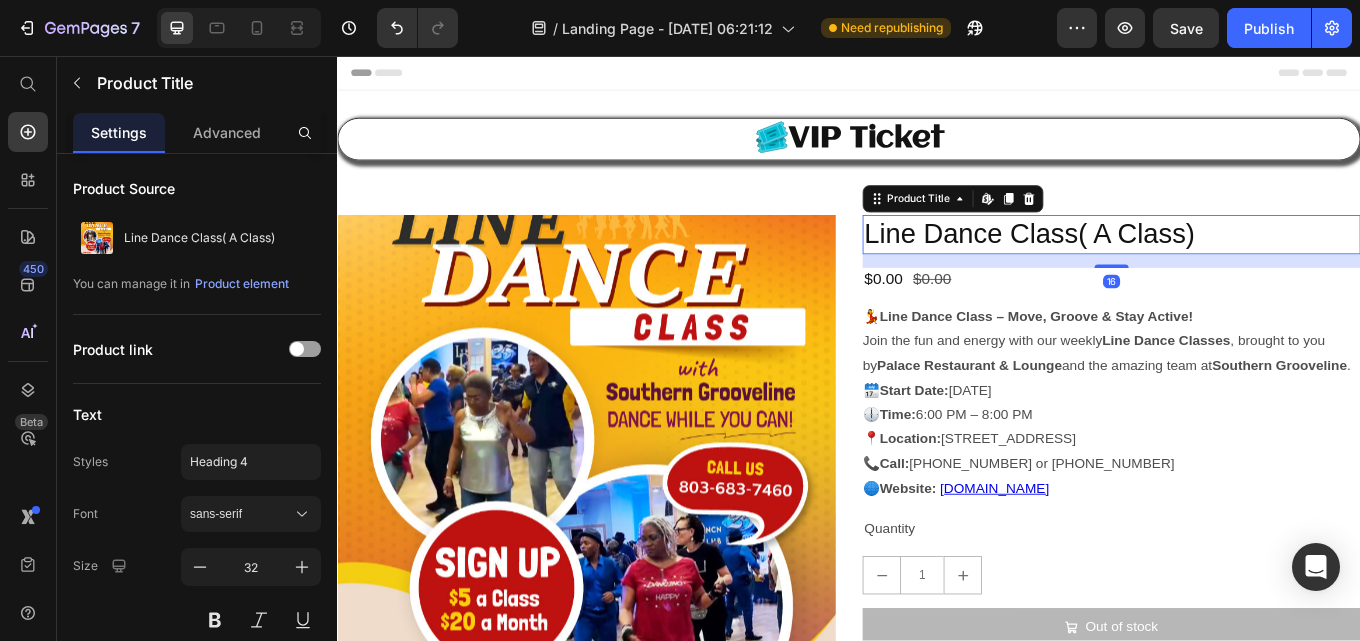 click on "Line Dance Class( A Class)" at bounding box center [1245, 266] 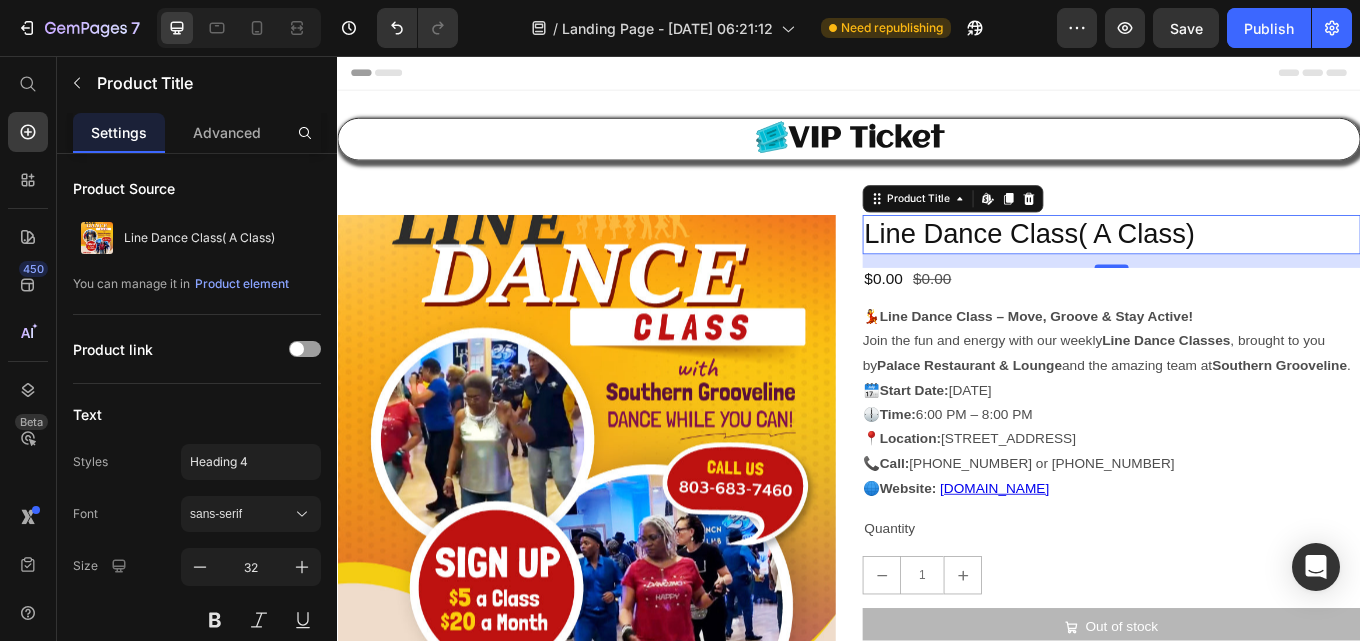 click on "Line Dance Class( A Class)" at bounding box center [1245, 266] 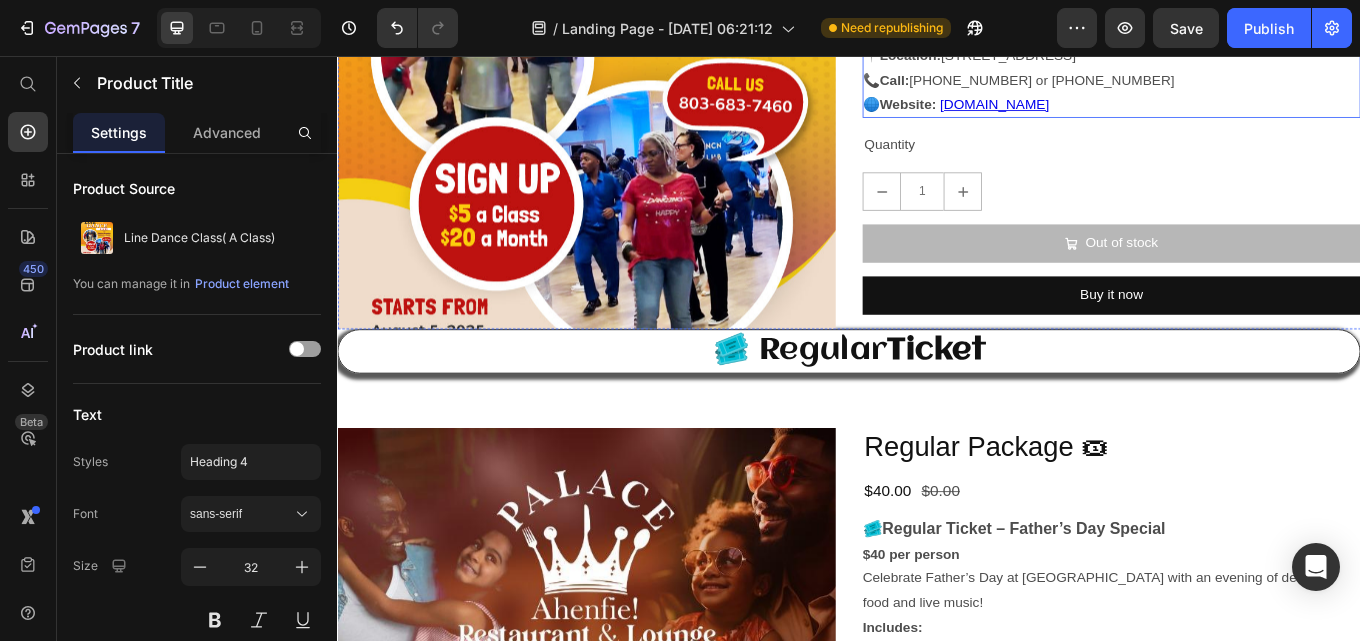 scroll, scrollTop: 500, scrollLeft: 0, axis: vertical 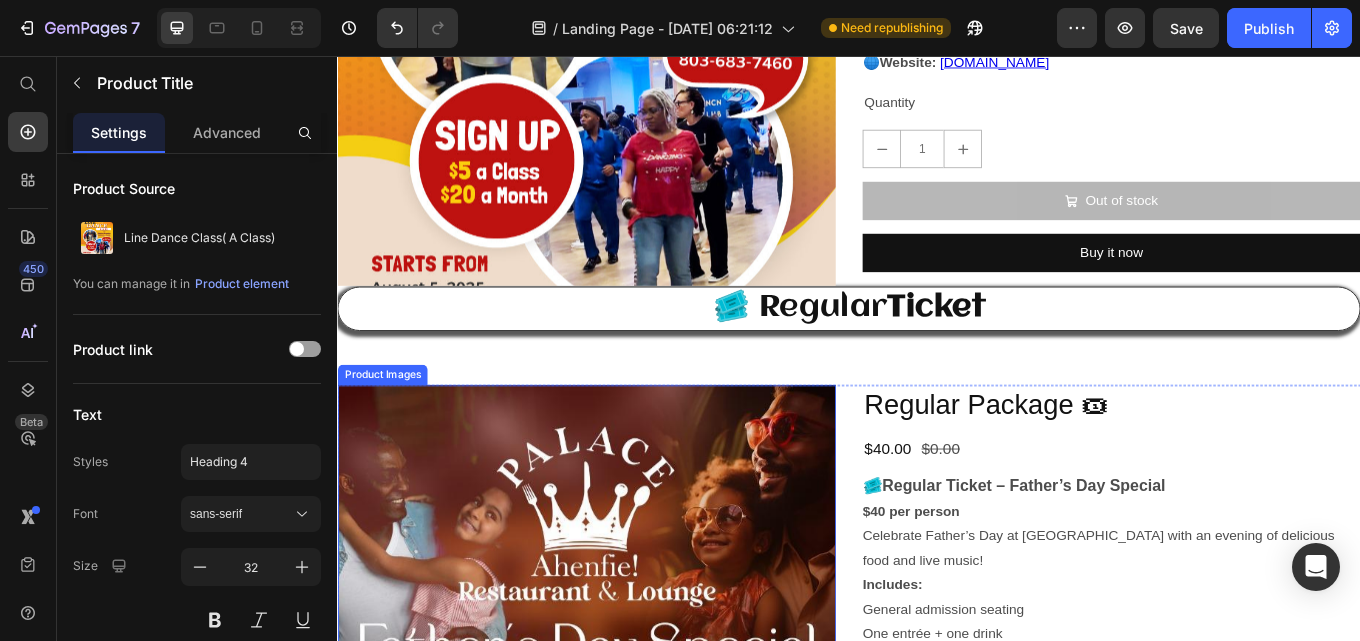 click at bounding box center [629, 735] 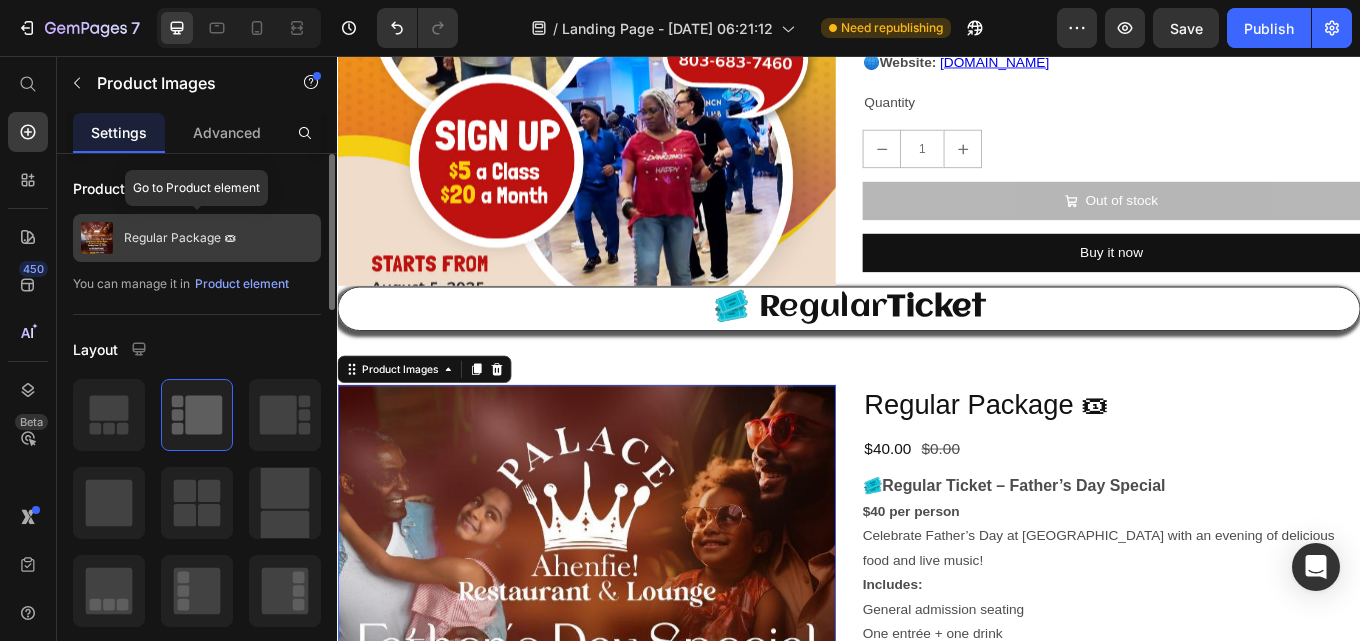 click on "Regular Package 🎟" at bounding box center (180, 238) 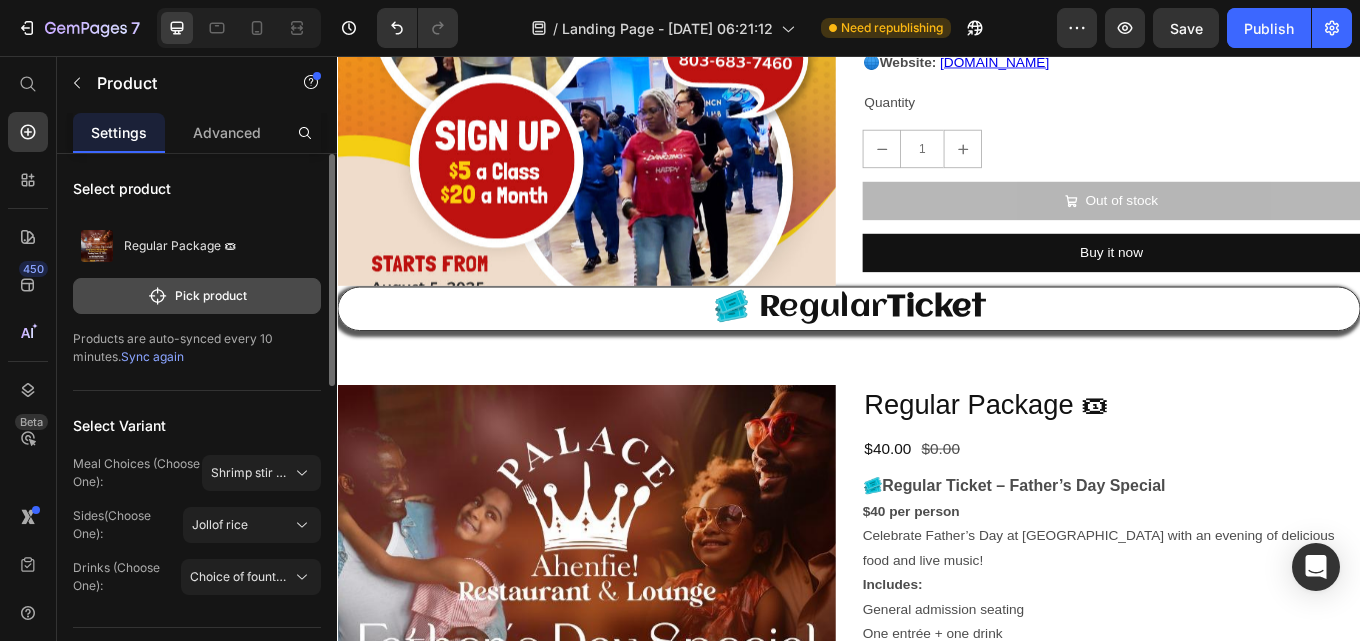 click on "Pick product" at bounding box center (197, 296) 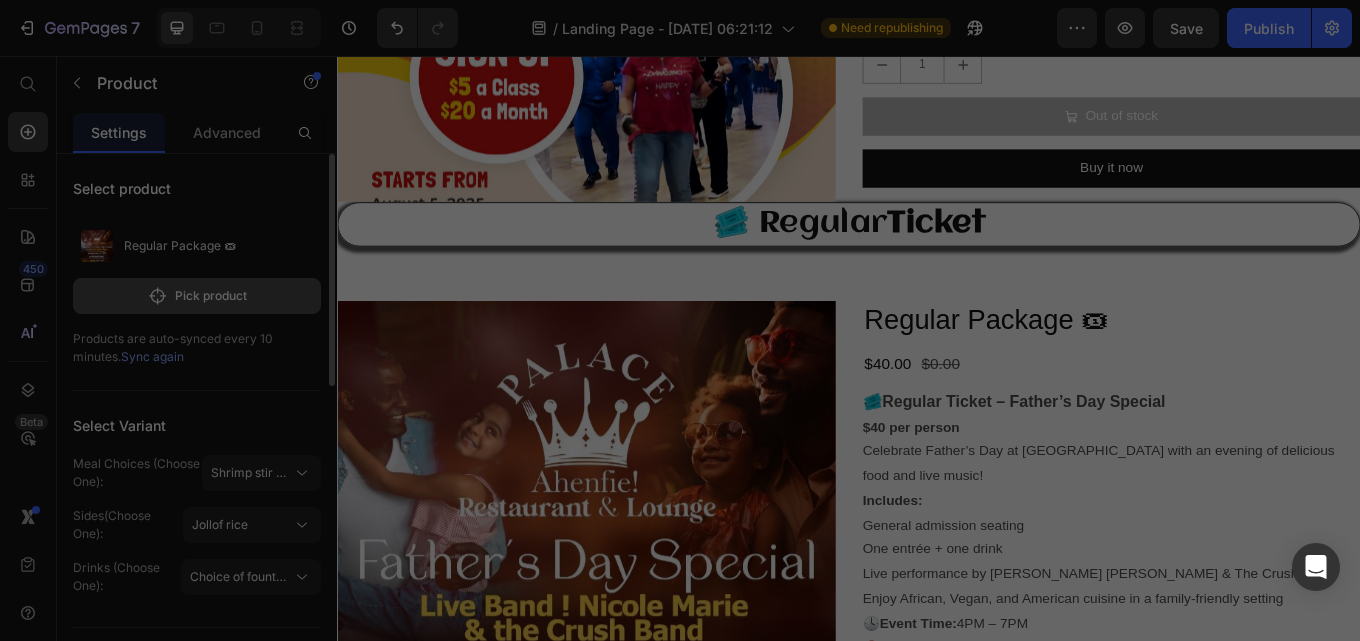 scroll, scrollTop: 600, scrollLeft: 0, axis: vertical 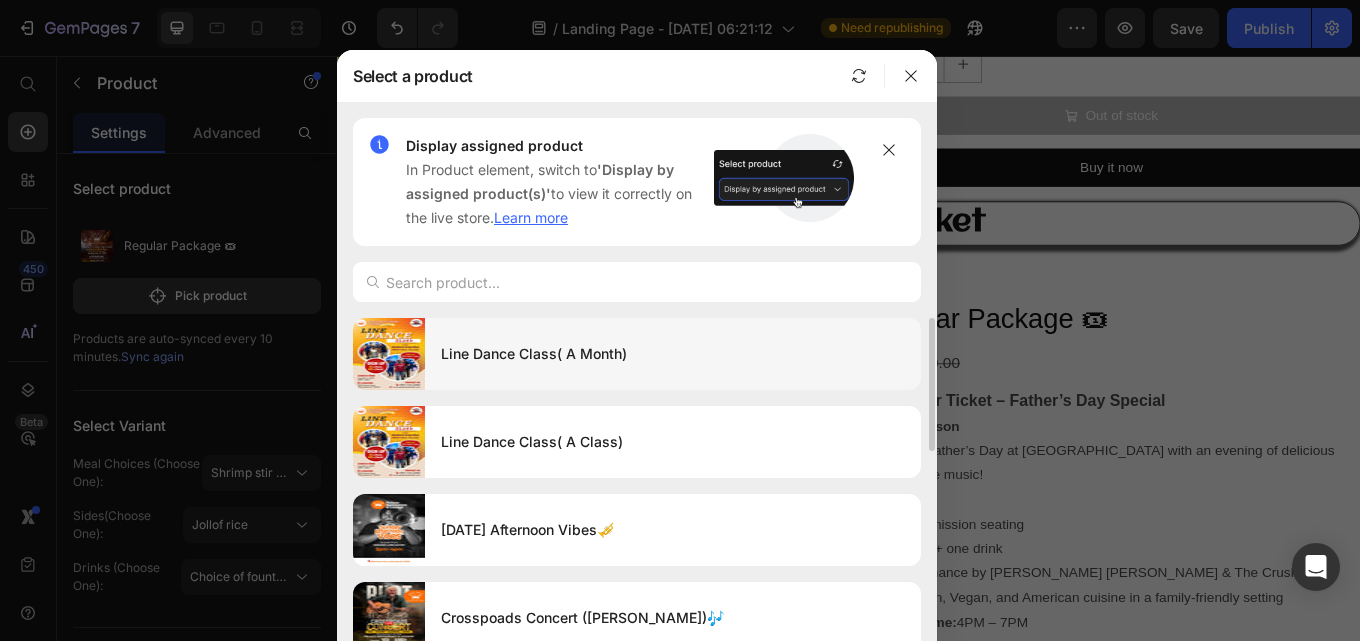 click on "Line Dance Class( A Month)" at bounding box center (673, 354) 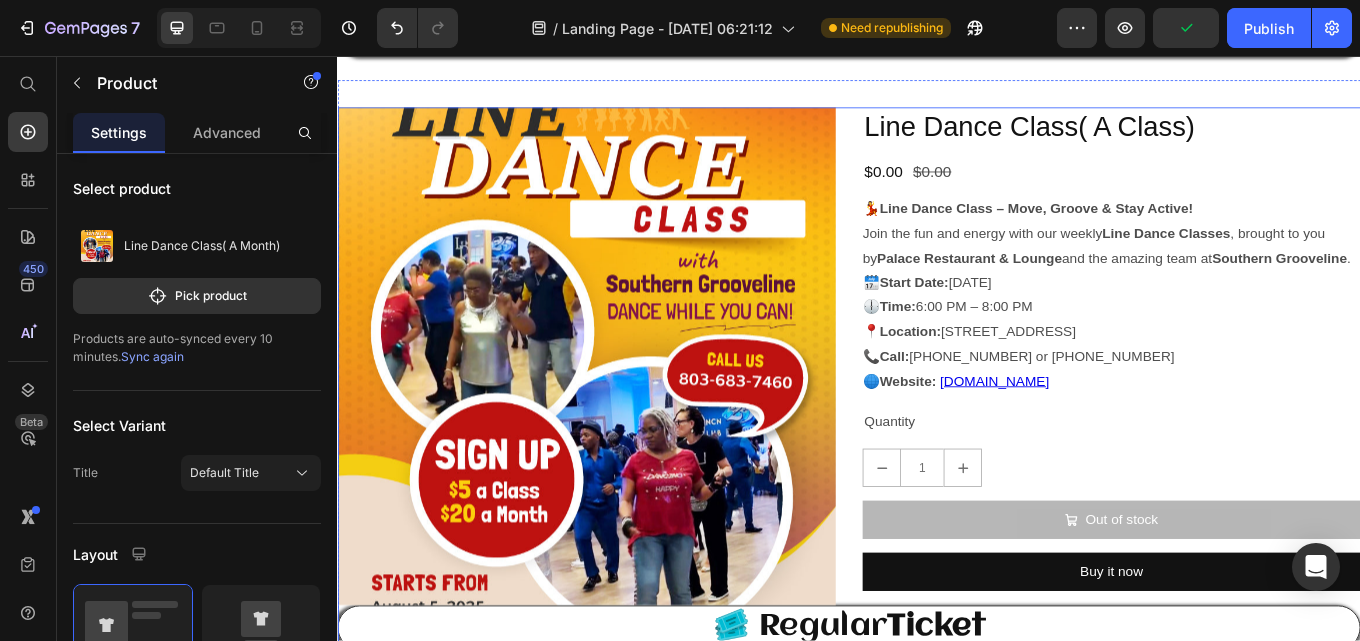 scroll, scrollTop: 0, scrollLeft: 0, axis: both 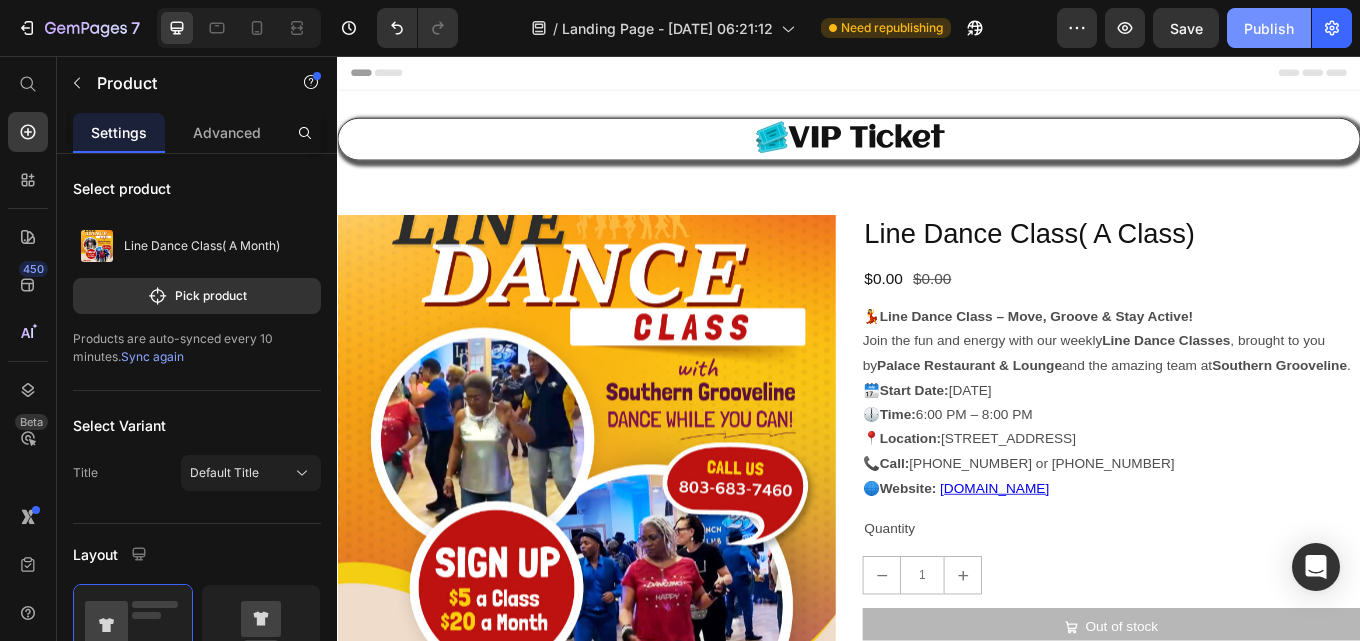 click on "Publish" at bounding box center [1269, 28] 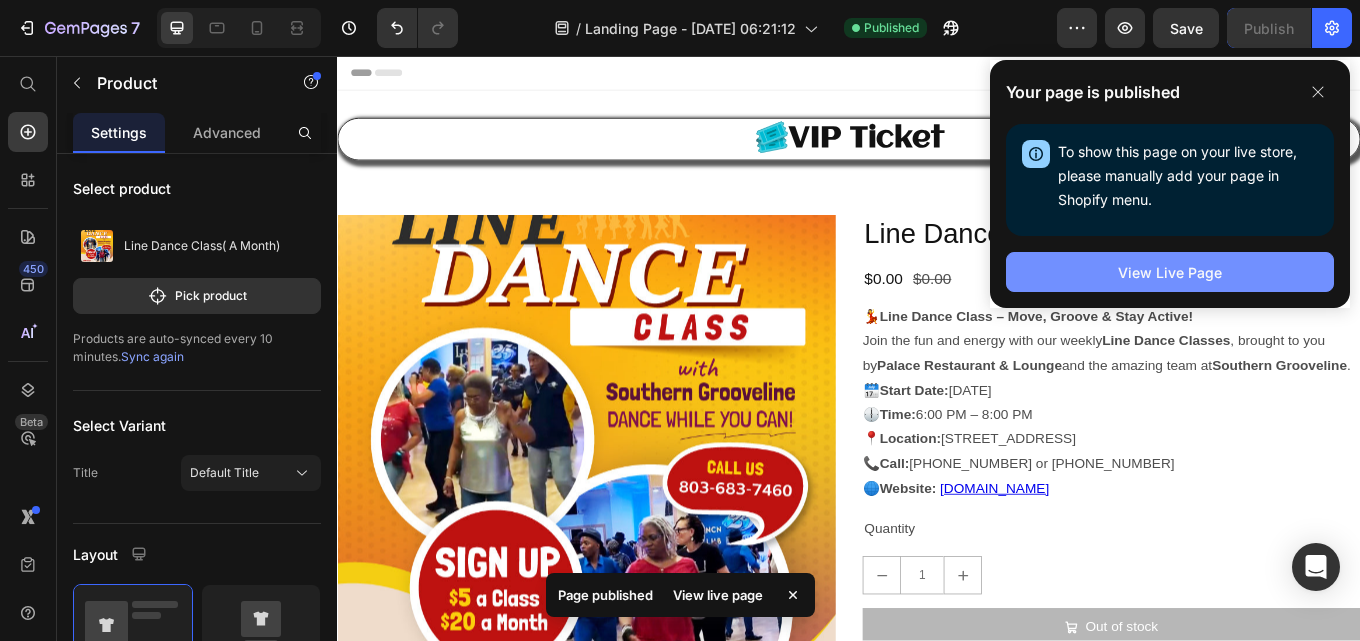 click on "View Live Page" at bounding box center [1170, 272] 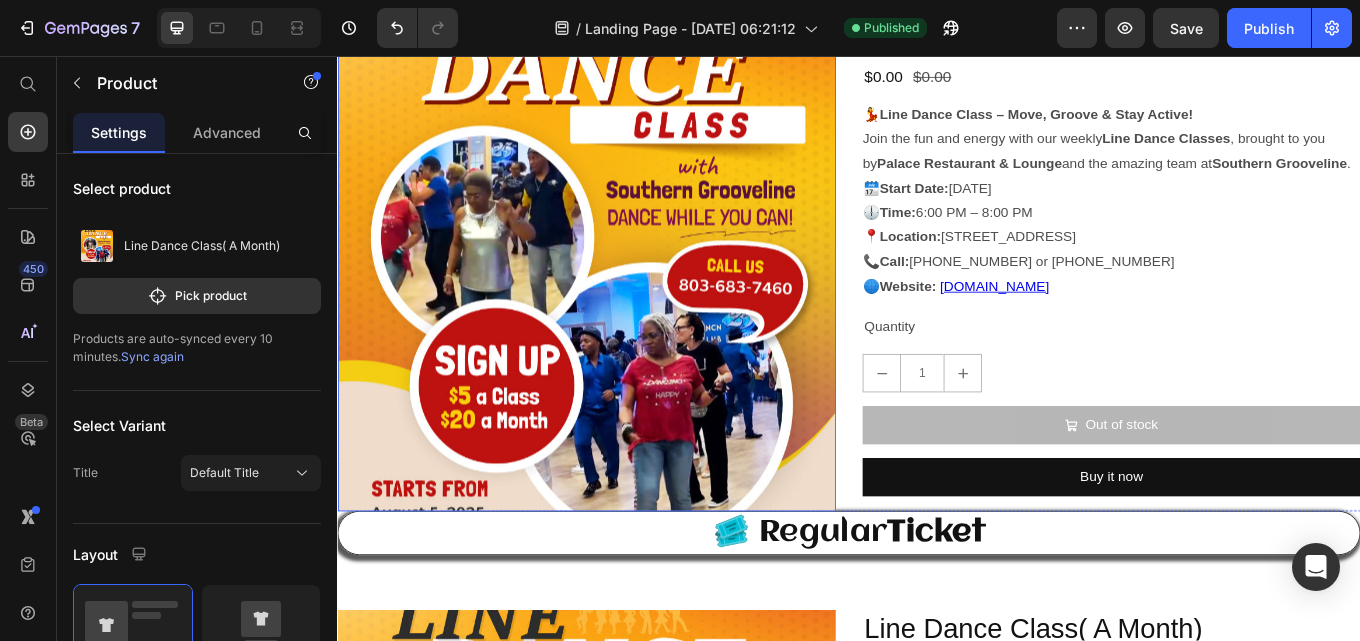 scroll, scrollTop: 0, scrollLeft: 0, axis: both 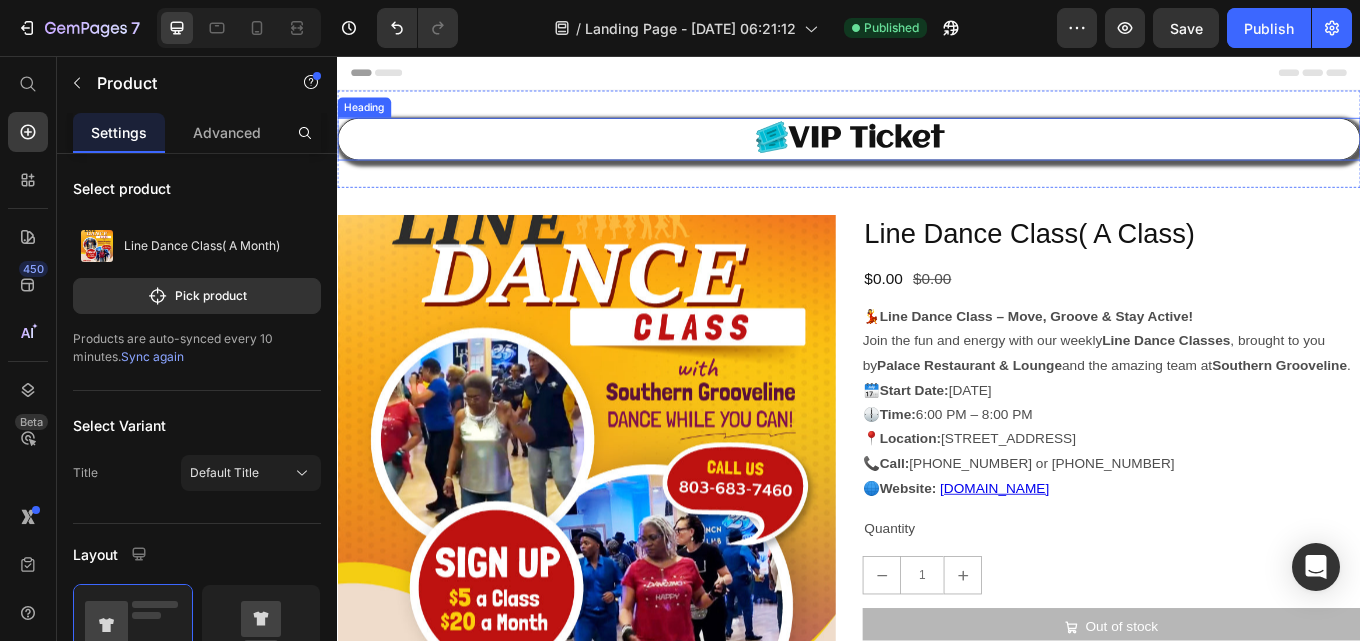 click on "VIP Ticket" at bounding box center [958, 153] 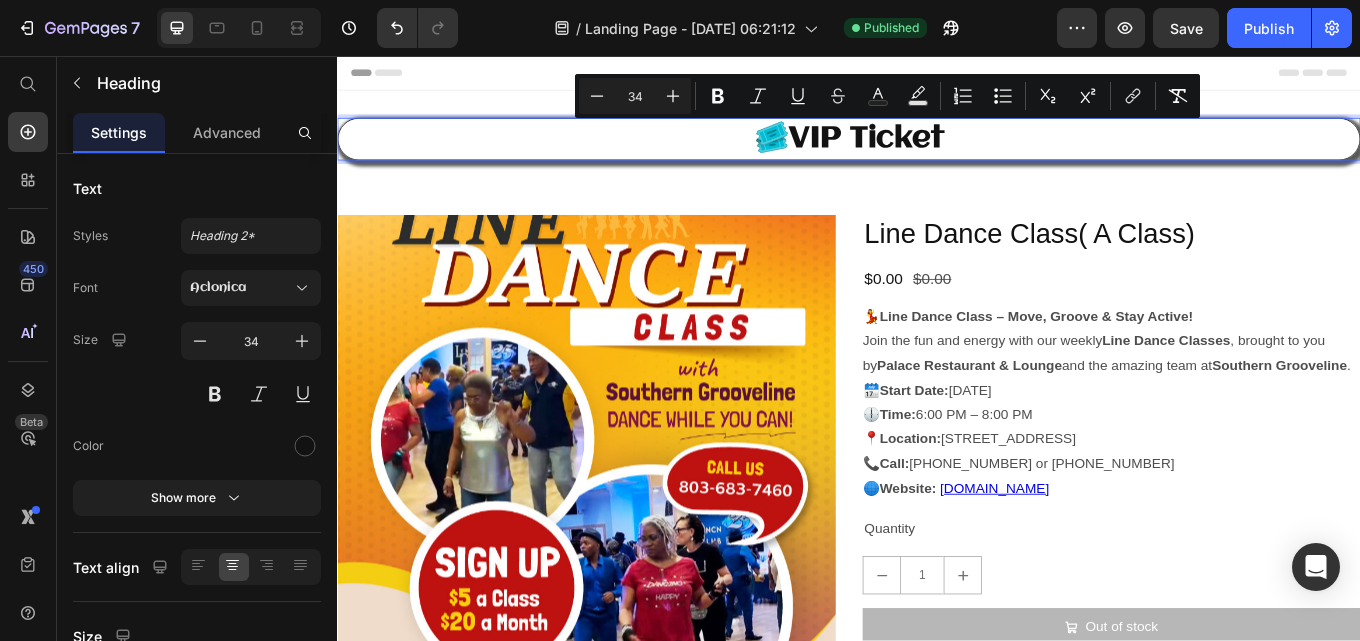 click on "VIP Ticket" at bounding box center [958, 153] 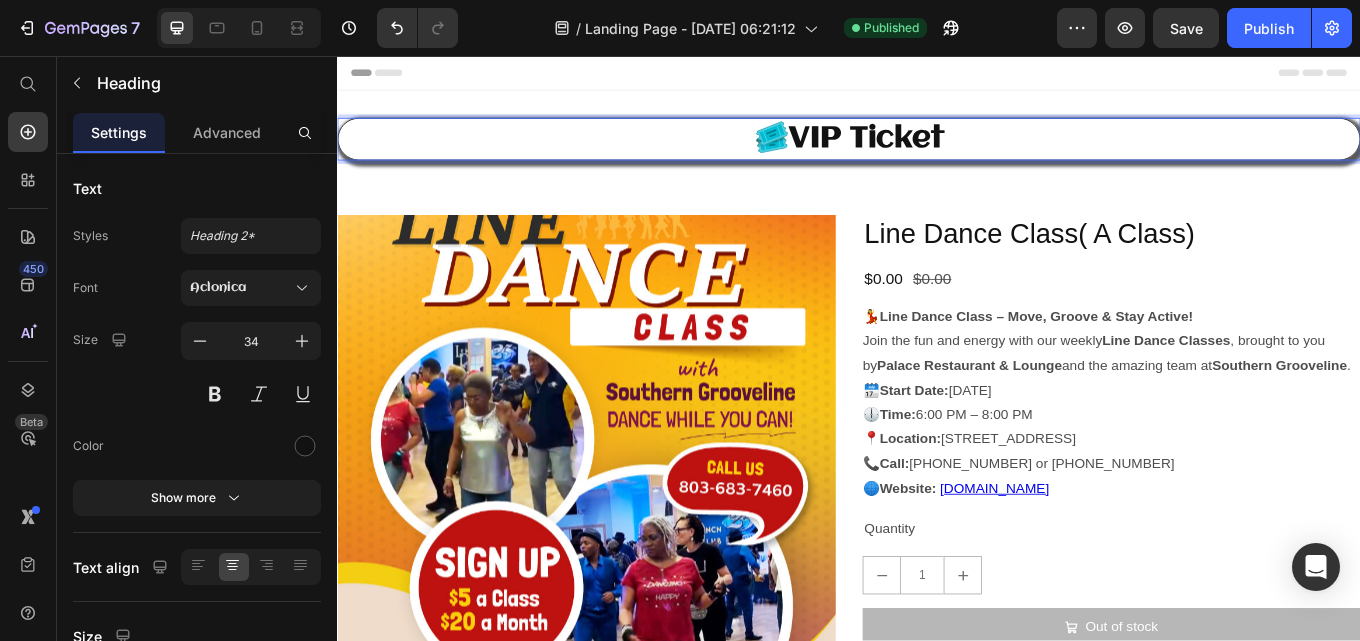 click on "🎟️  VIP Ticket" at bounding box center (937, 154) 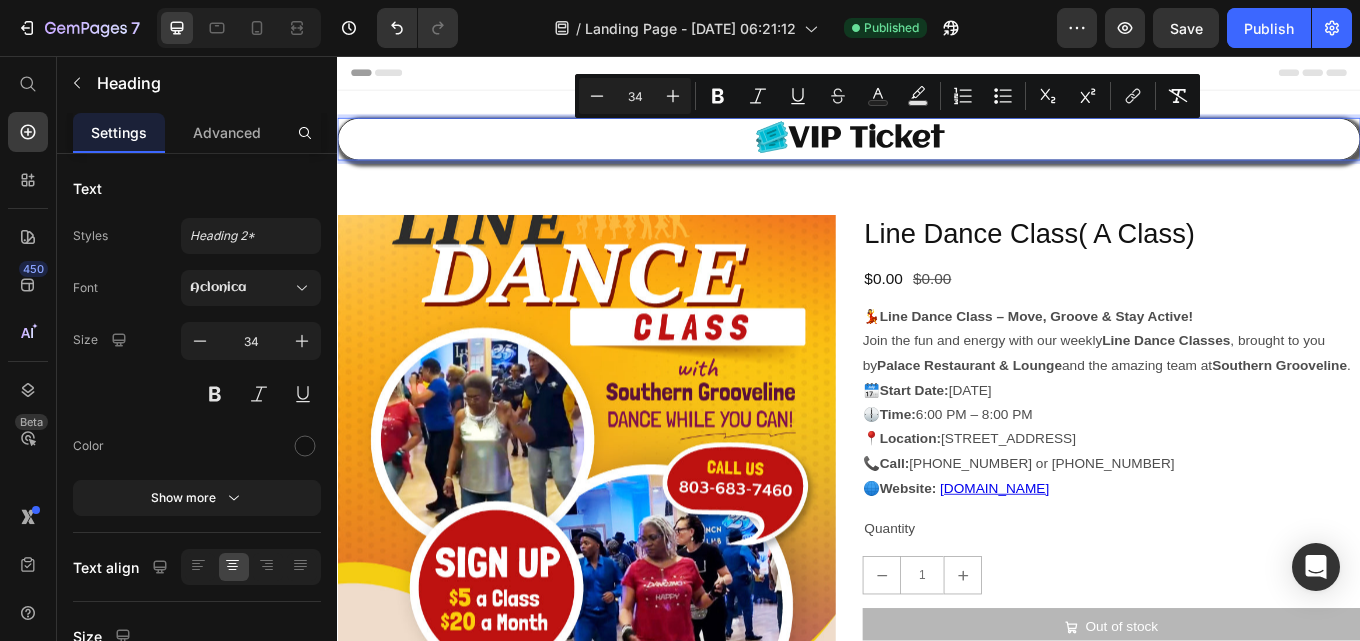 drag, startPoint x: 1086, startPoint y: 153, endPoint x: 758, endPoint y: 153, distance: 328 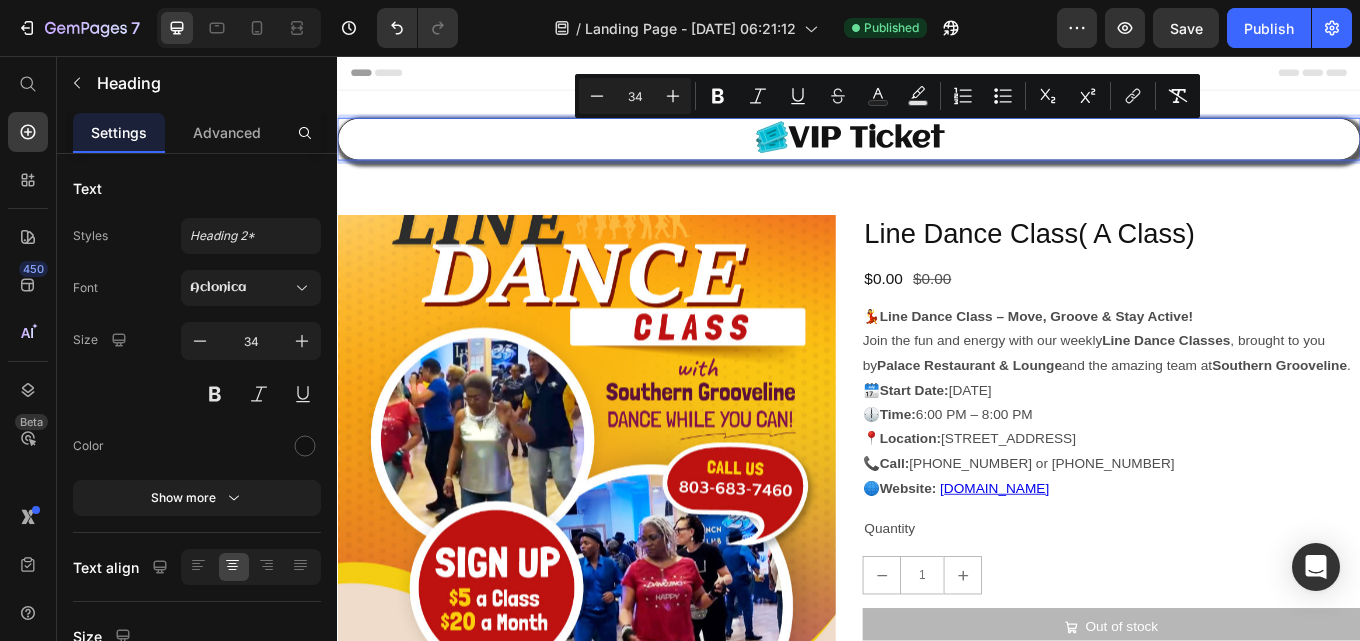 click on "🎟️  VIP Ticket" at bounding box center (937, 154) 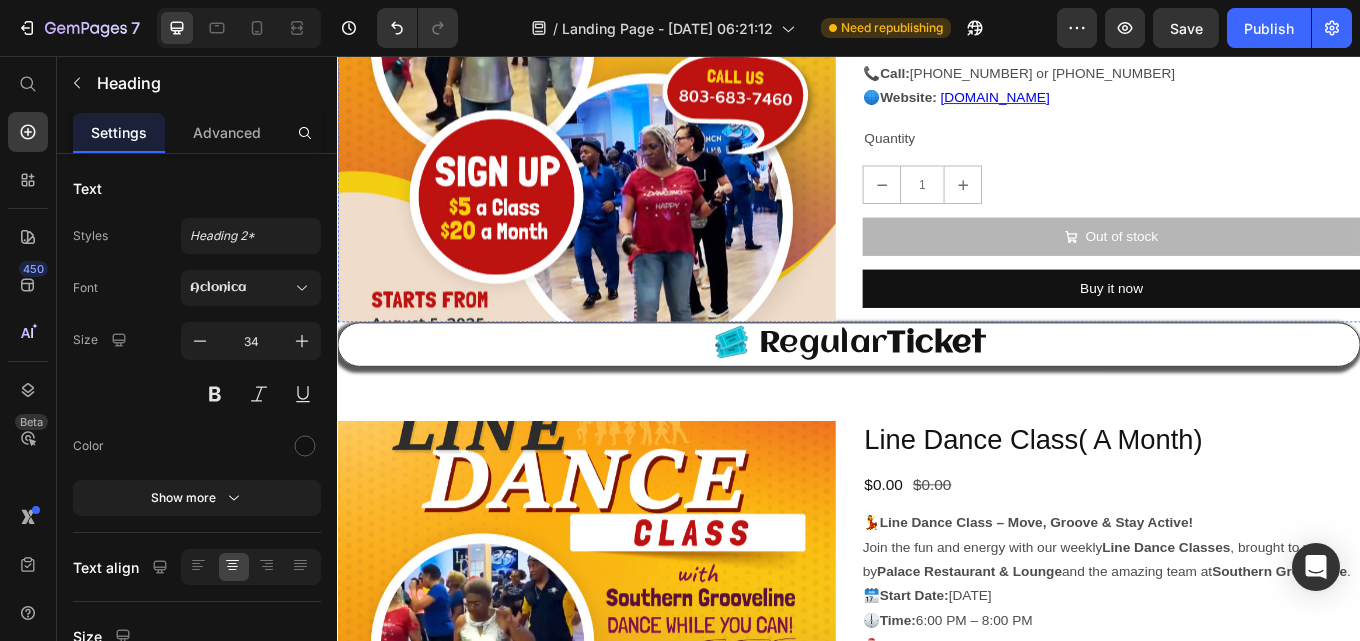 scroll, scrollTop: 500, scrollLeft: 0, axis: vertical 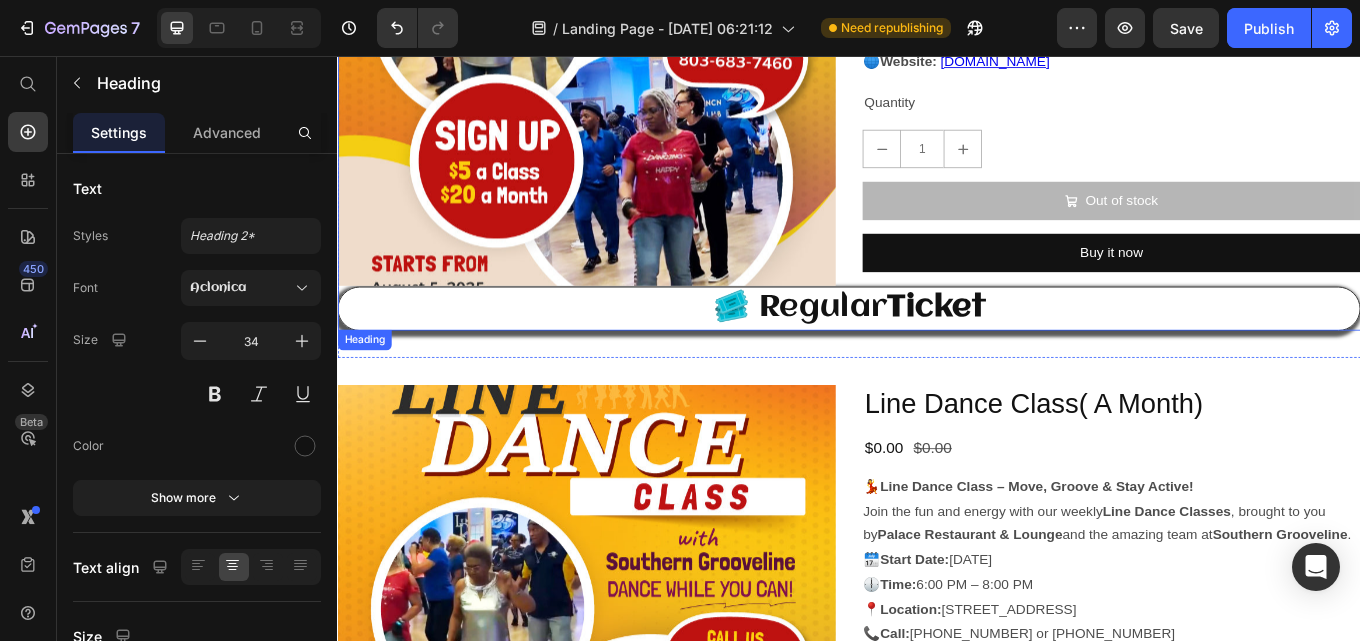 click on "Ticket" at bounding box center [1039, 352] 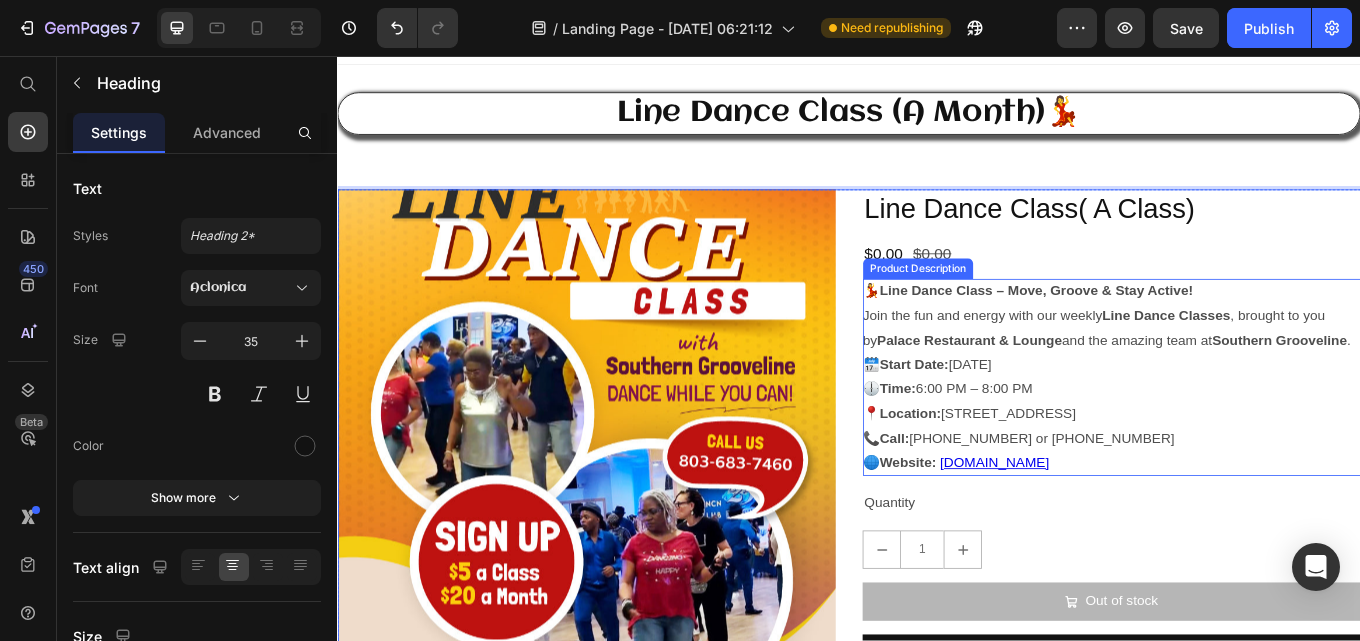 scroll, scrollTop: 0, scrollLeft: 0, axis: both 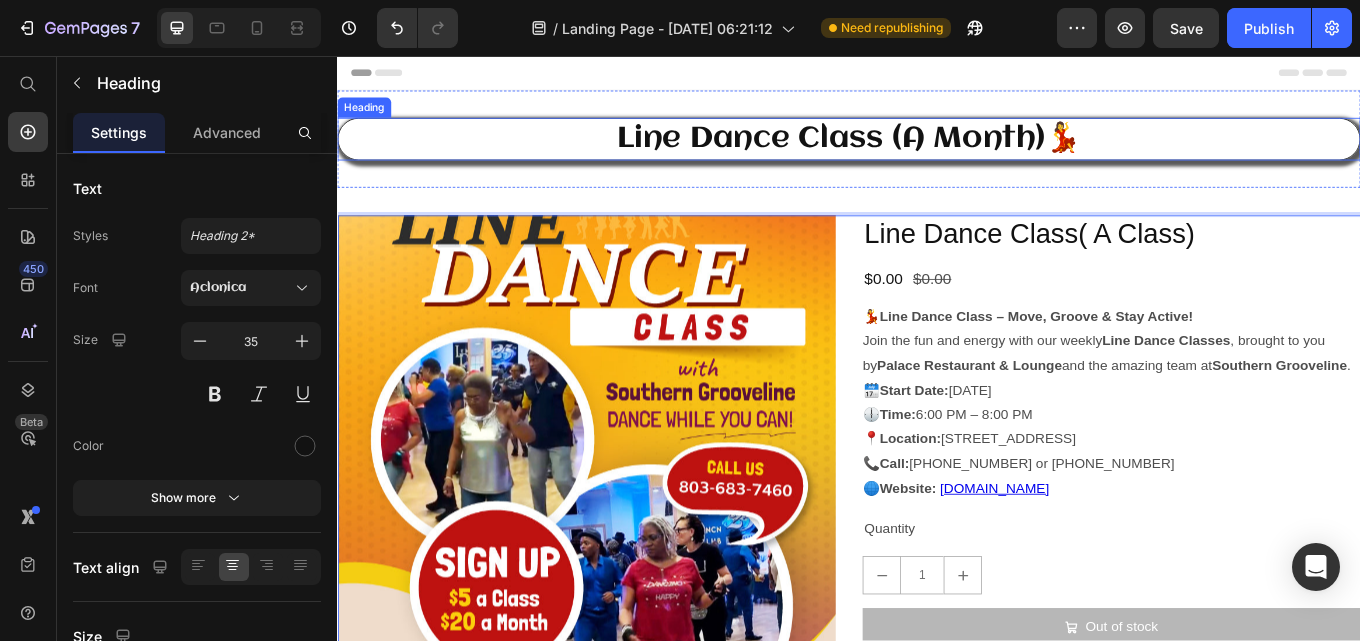 click on "Line Dance Class (A Month)💃" at bounding box center [937, 154] 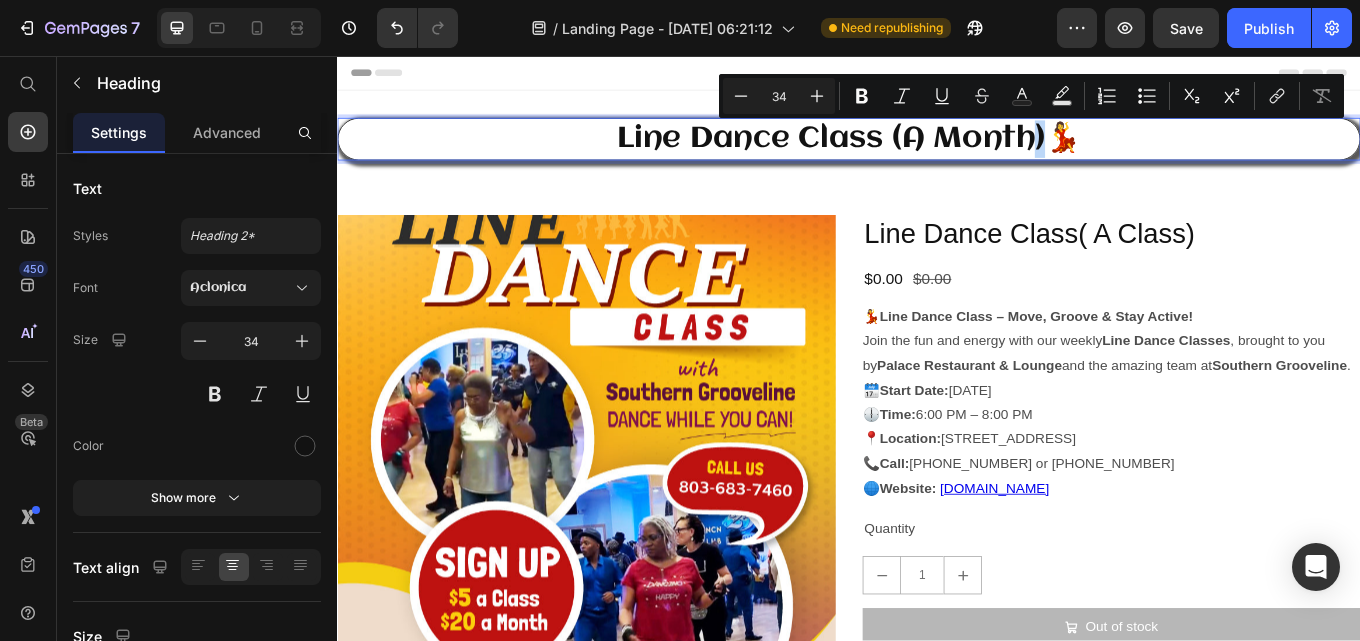 click on "Line Dance Class (A Month)💃" at bounding box center [937, 154] 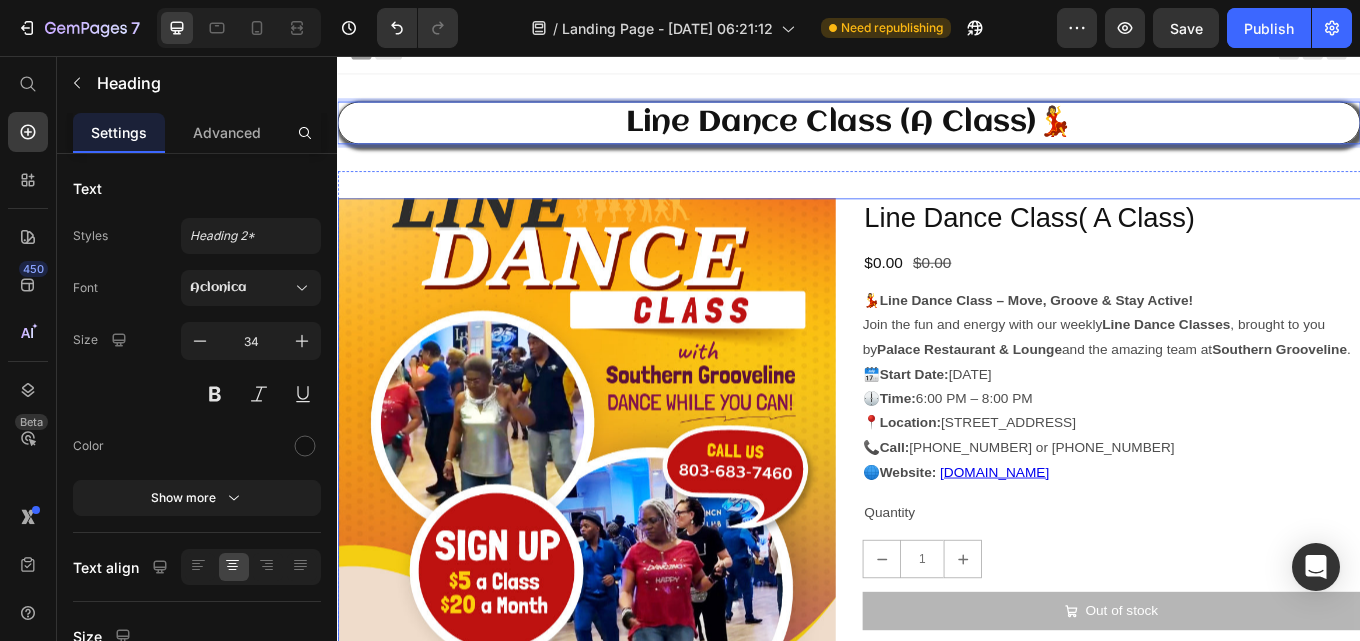 scroll, scrollTop: 0, scrollLeft: 0, axis: both 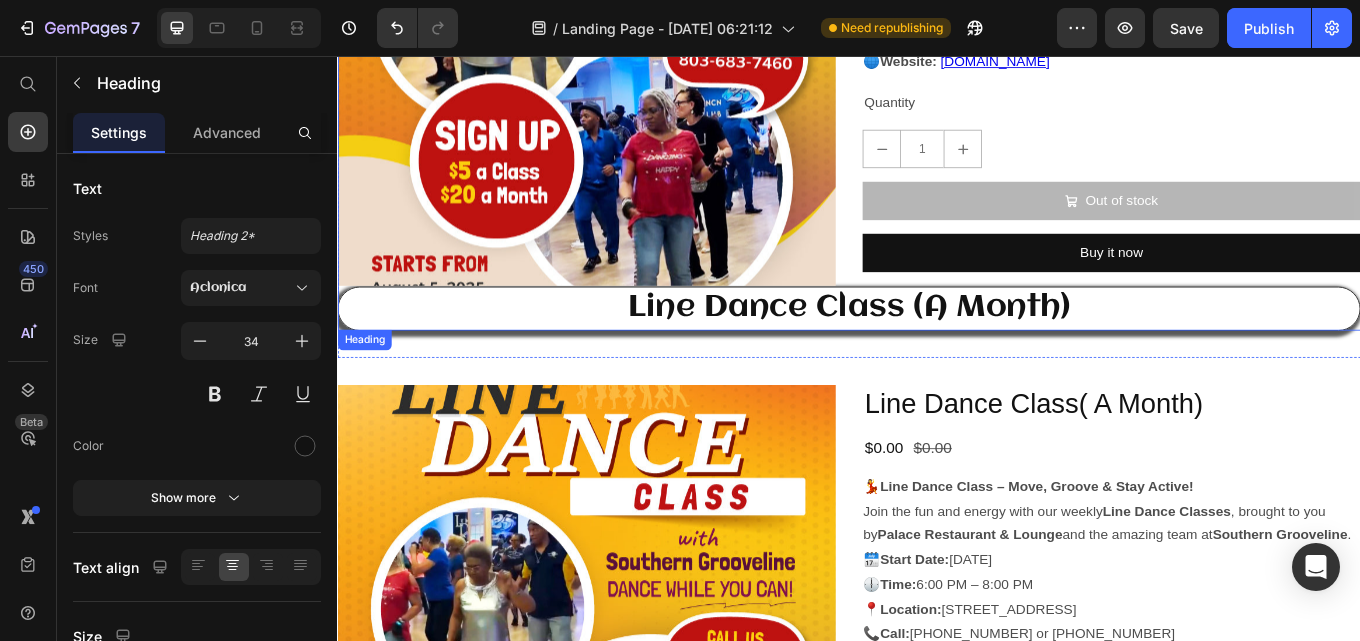 click on "Line Dance Class (A Month)" at bounding box center (937, 353) 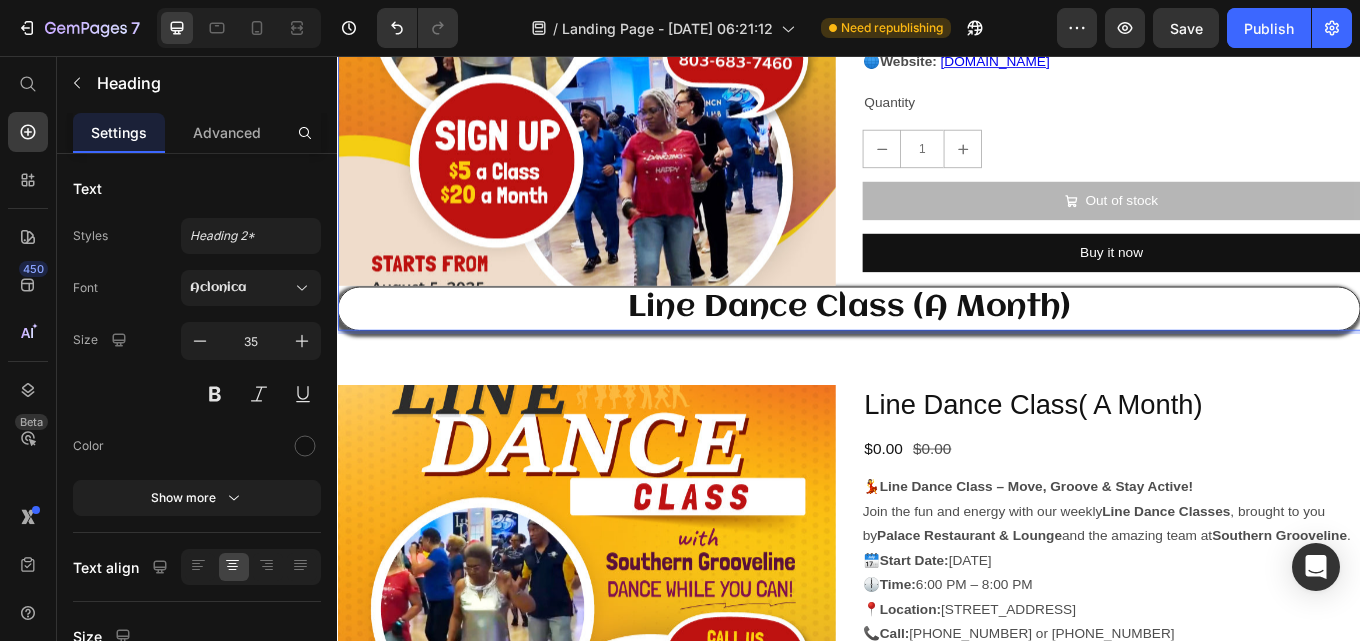 click on "Line Dance Class (A Month)" at bounding box center [937, 353] 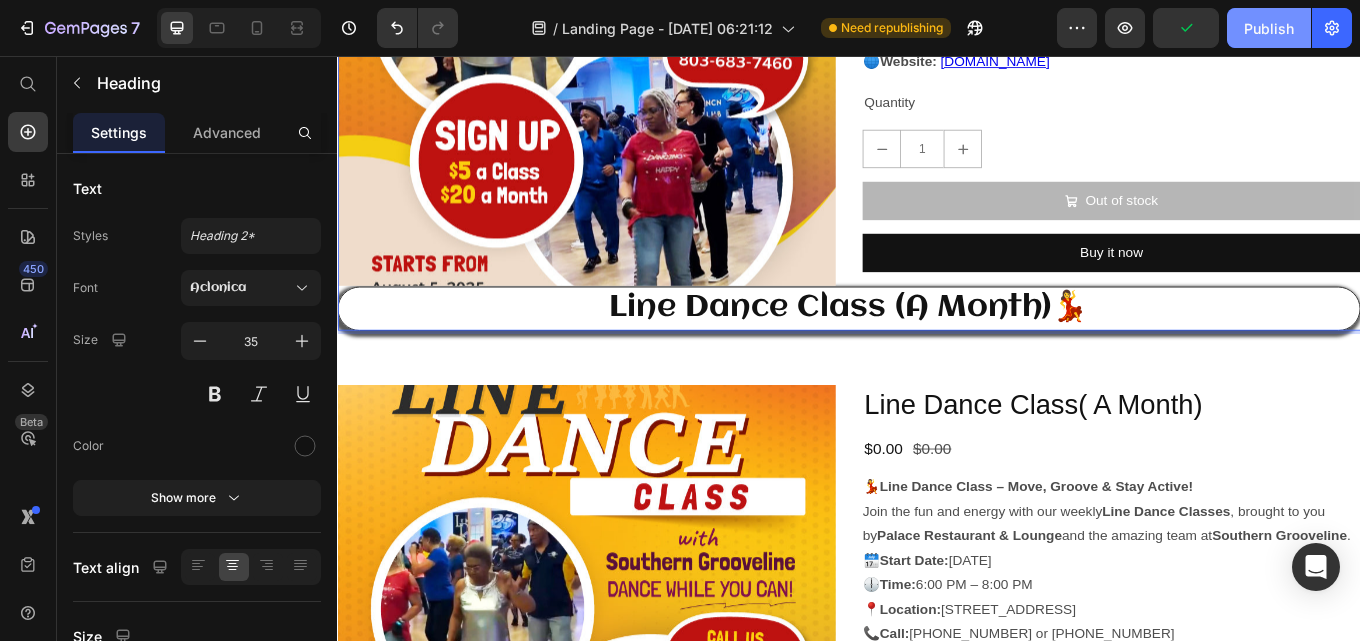 click on "Publish" at bounding box center [1269, 28] 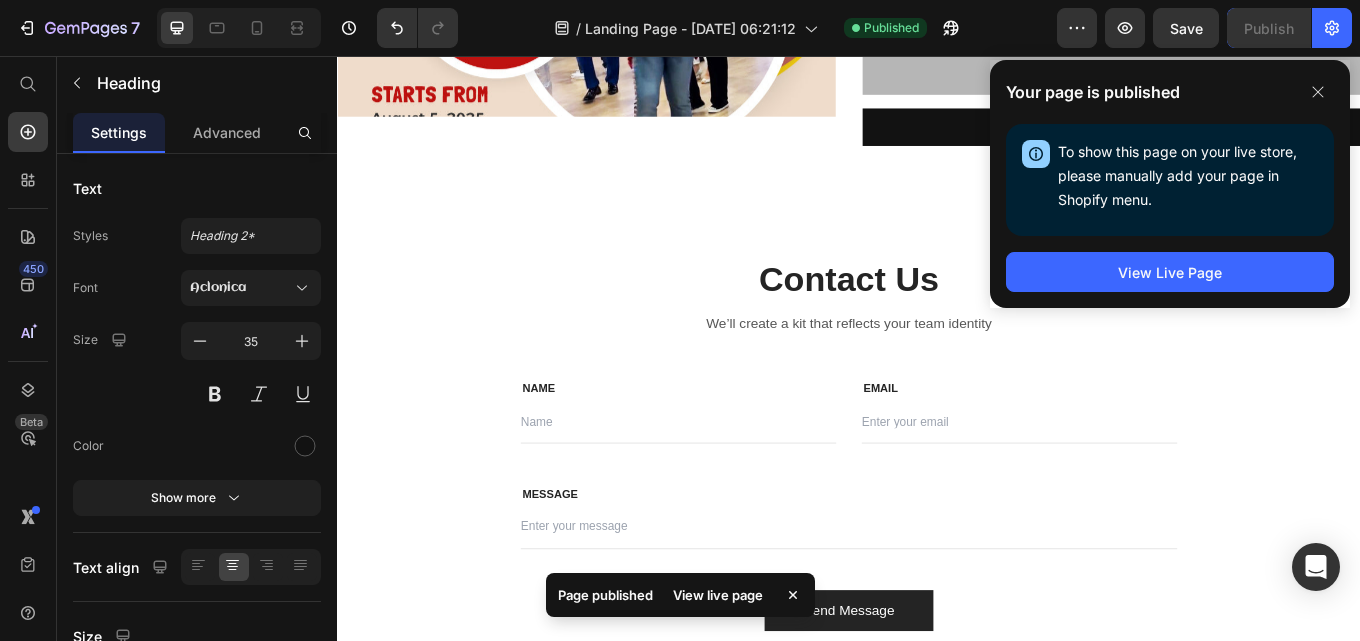 scroll, scrollTop: 1400, scrollLeft: 0, axis: vertical 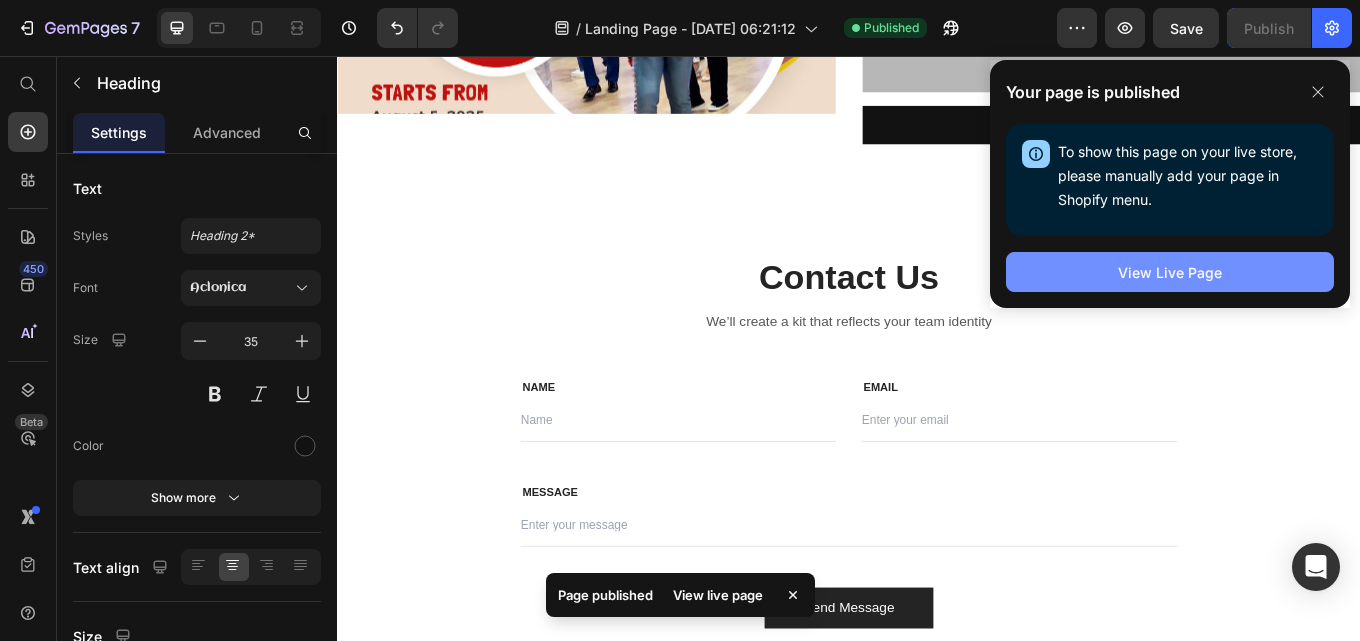 click on "View Live Page" at bounding box center [1170, 272] 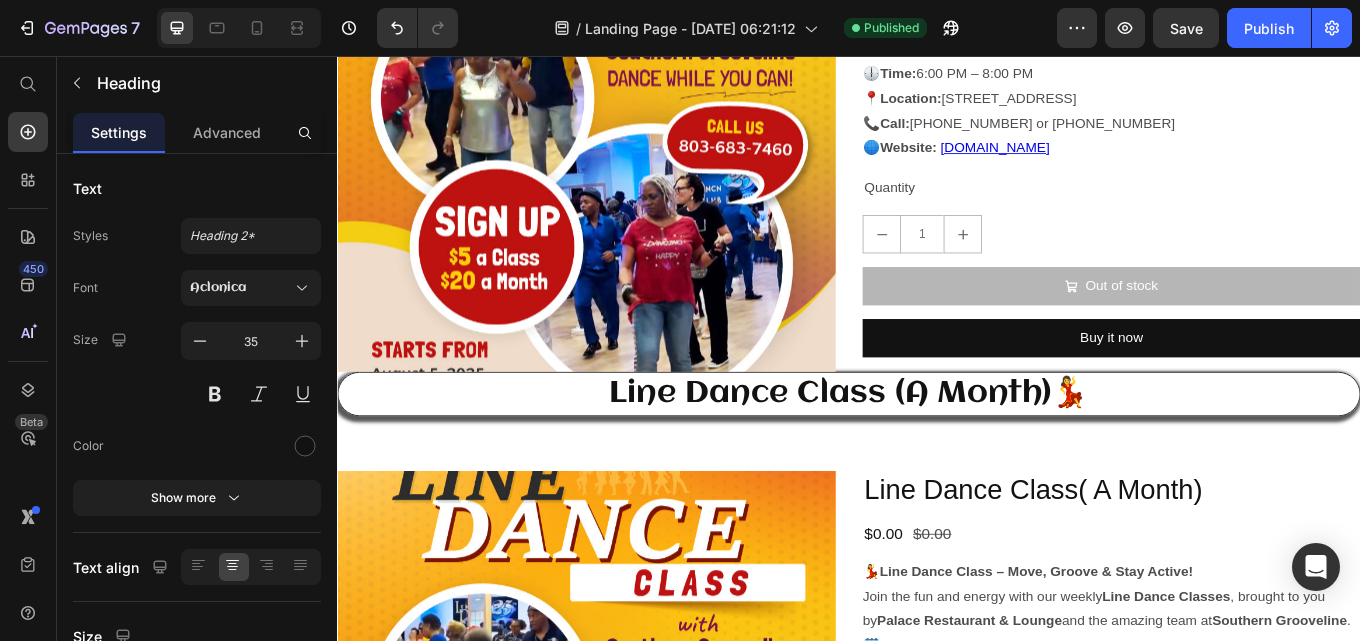 scroll, scrollTop: 0, scrollLeft: 0, axis: both 